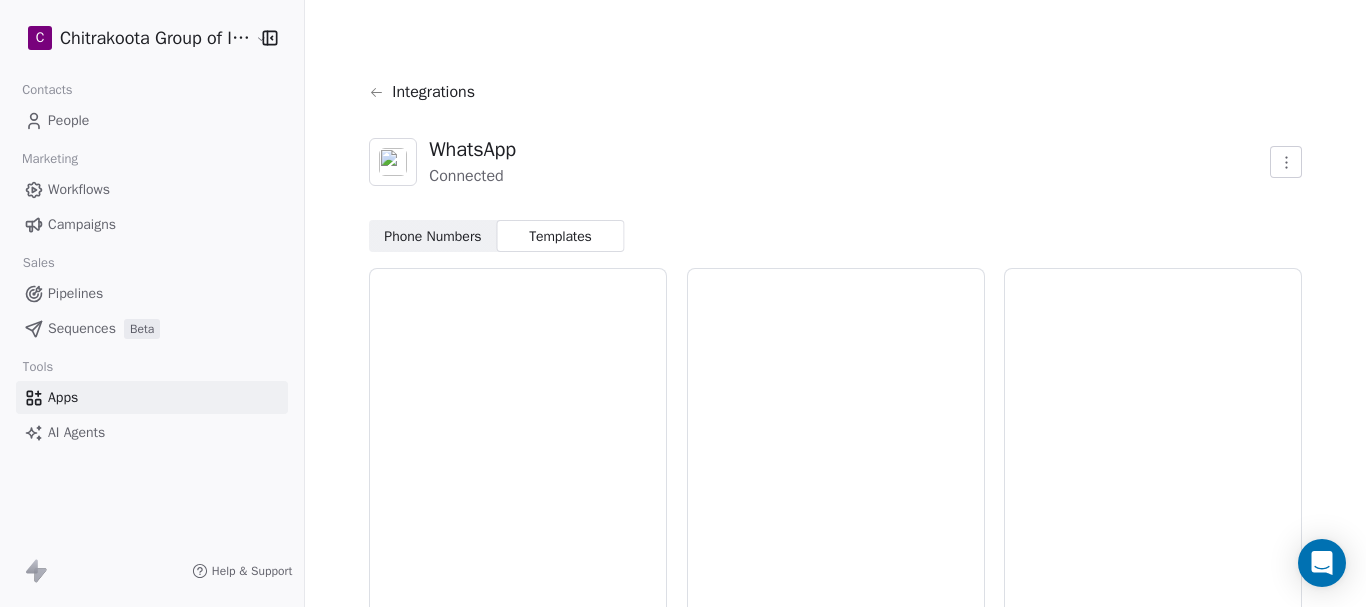 scroll, scrollTop: 0, scrollLeft: 0, axis: both 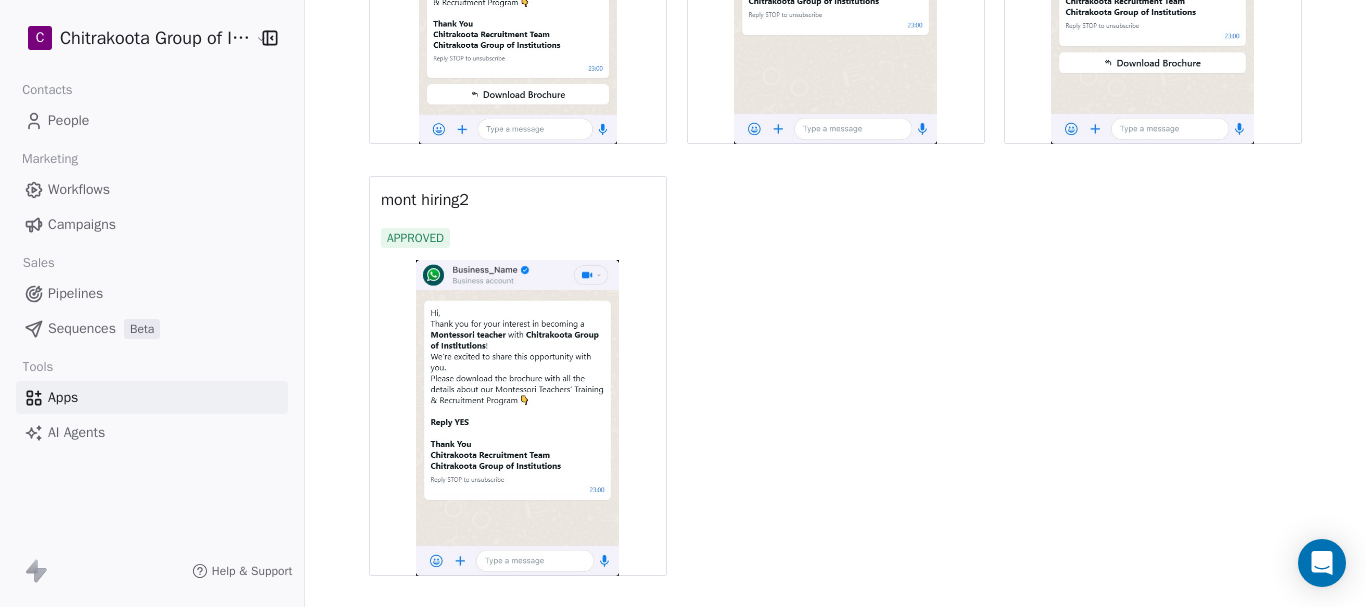 click at bounding box center (518, 418) 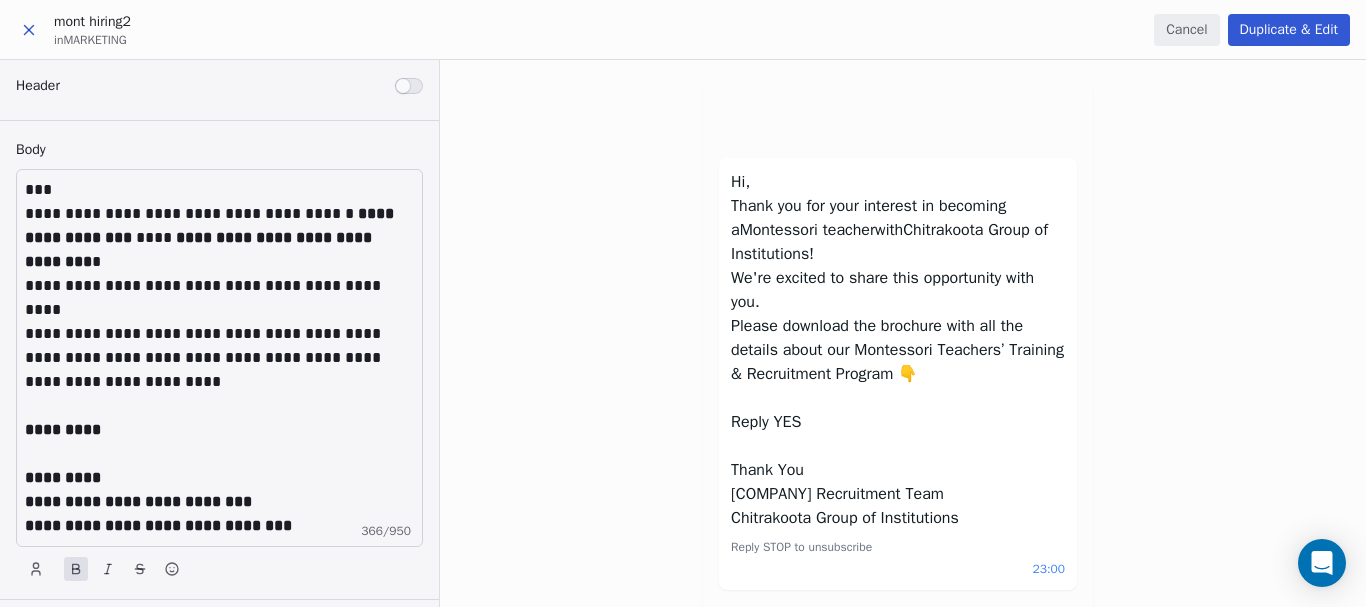 scroll, scrollTop: 0, scrollLeft: 0, axis: both 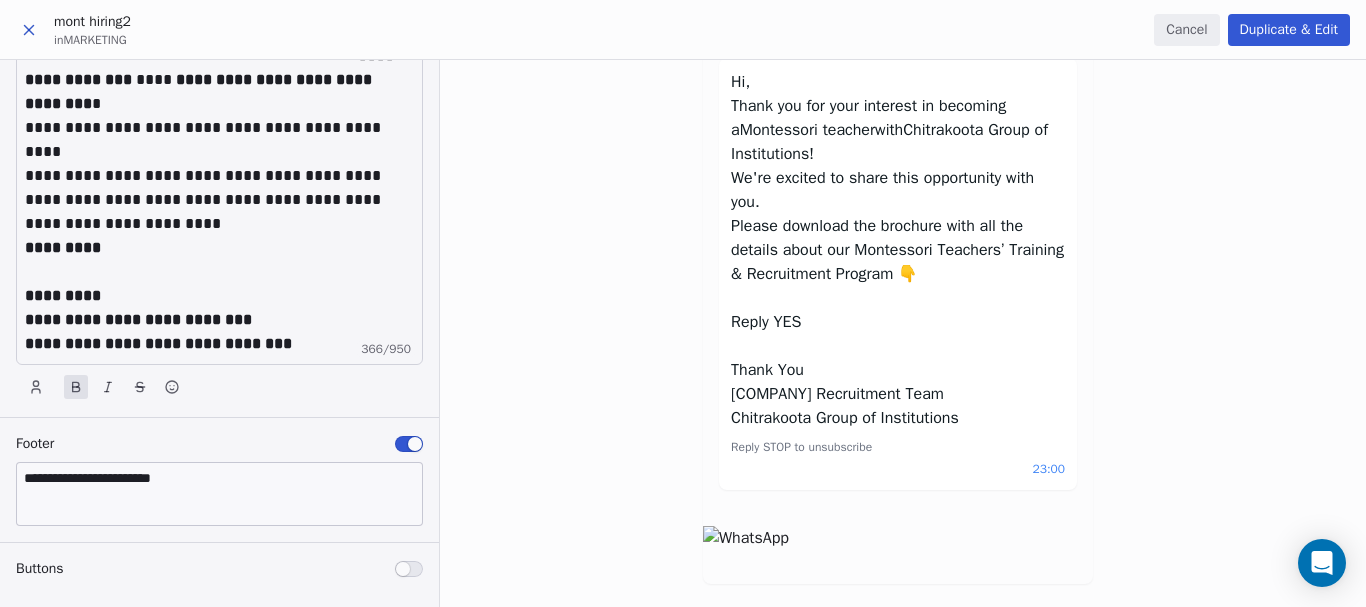 click 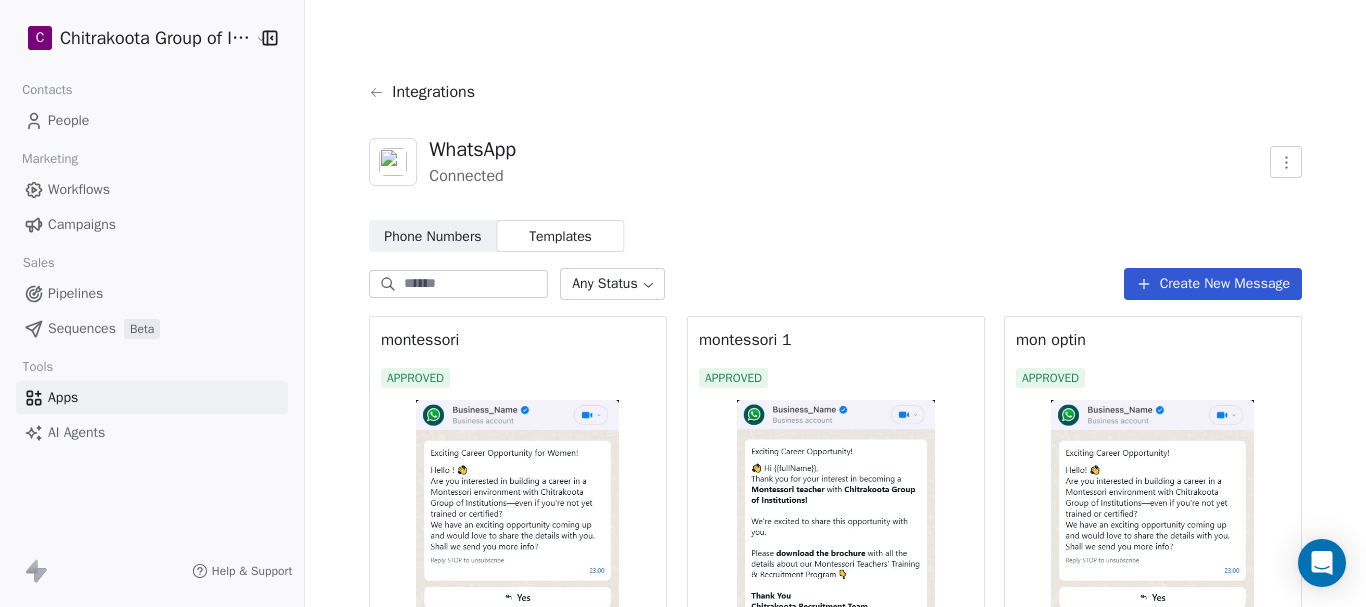 click 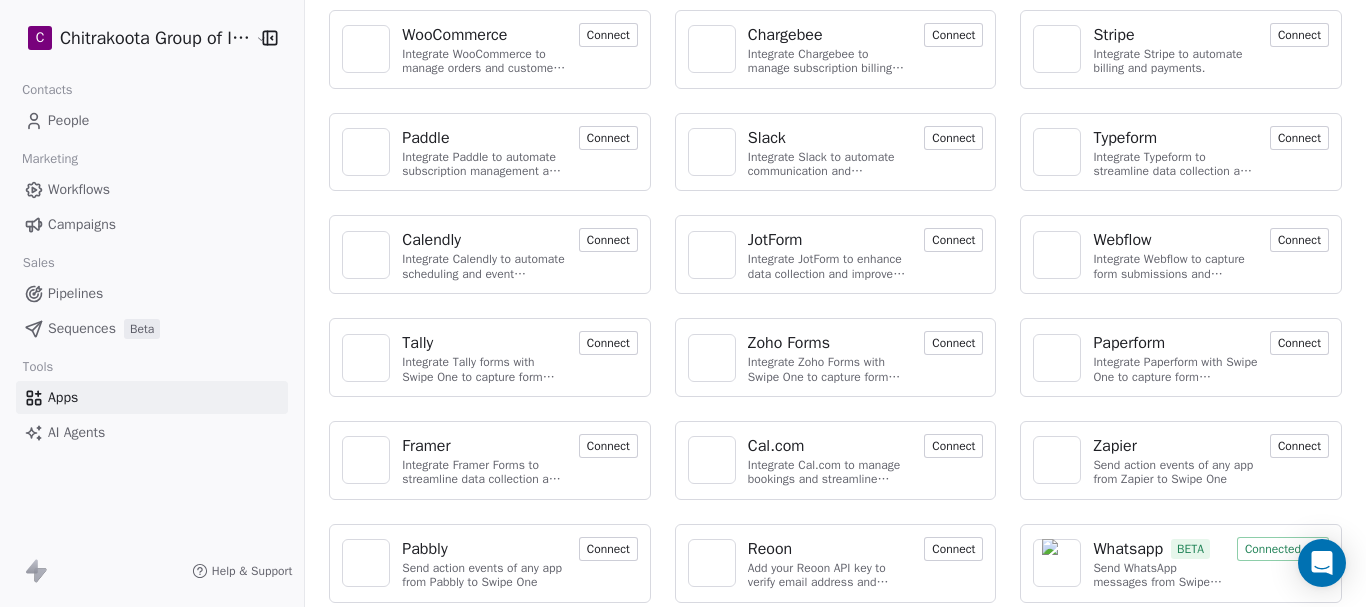 scroll, scrollTop: 229, scrollLeft: 0, axis: vertical 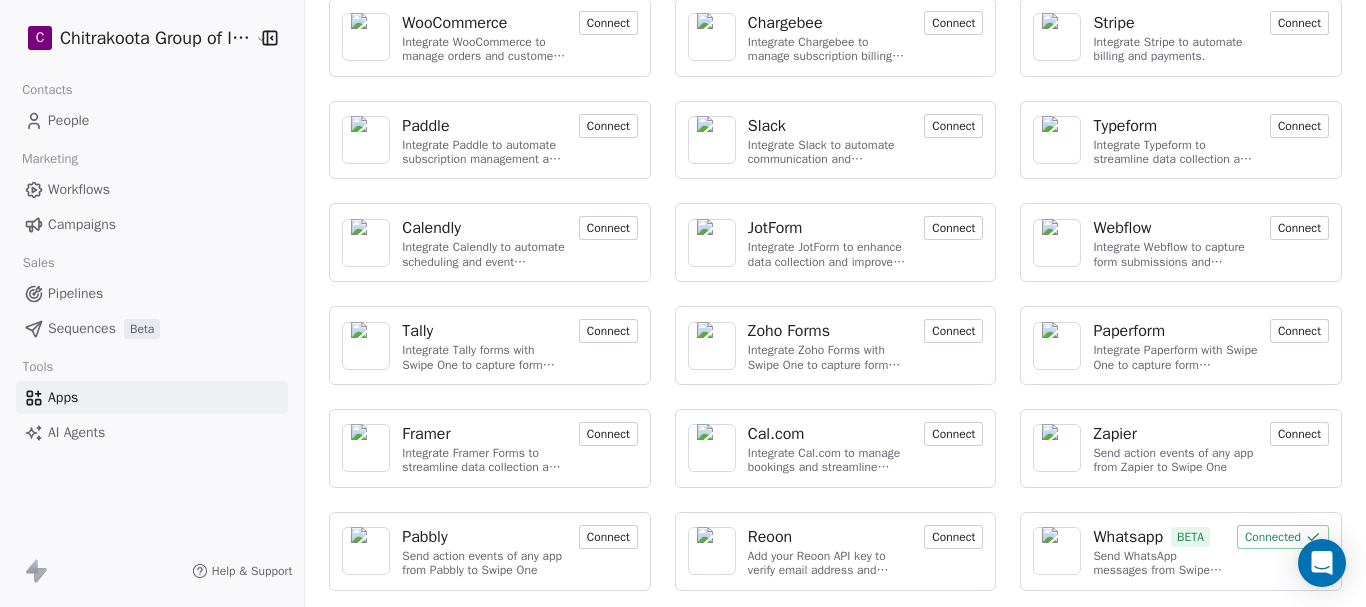 click on "Connected" at bounding box center (1283, 537) 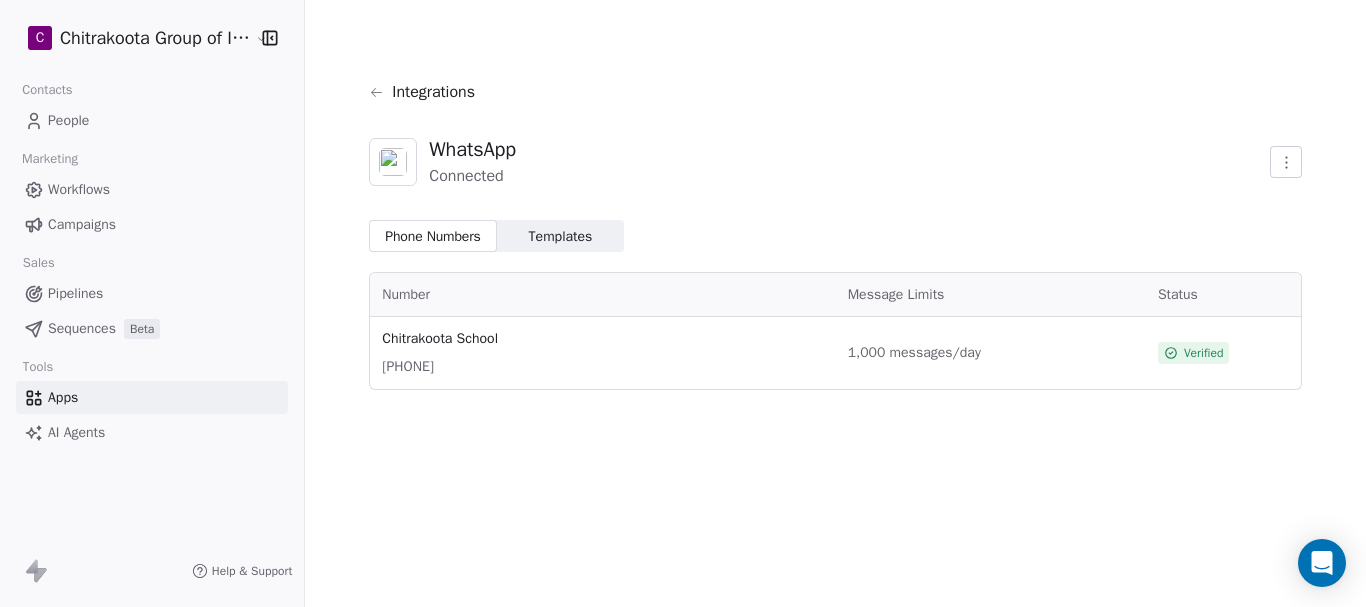 scroll, scrollTop: 0, scrollLeft: 0, axis: both 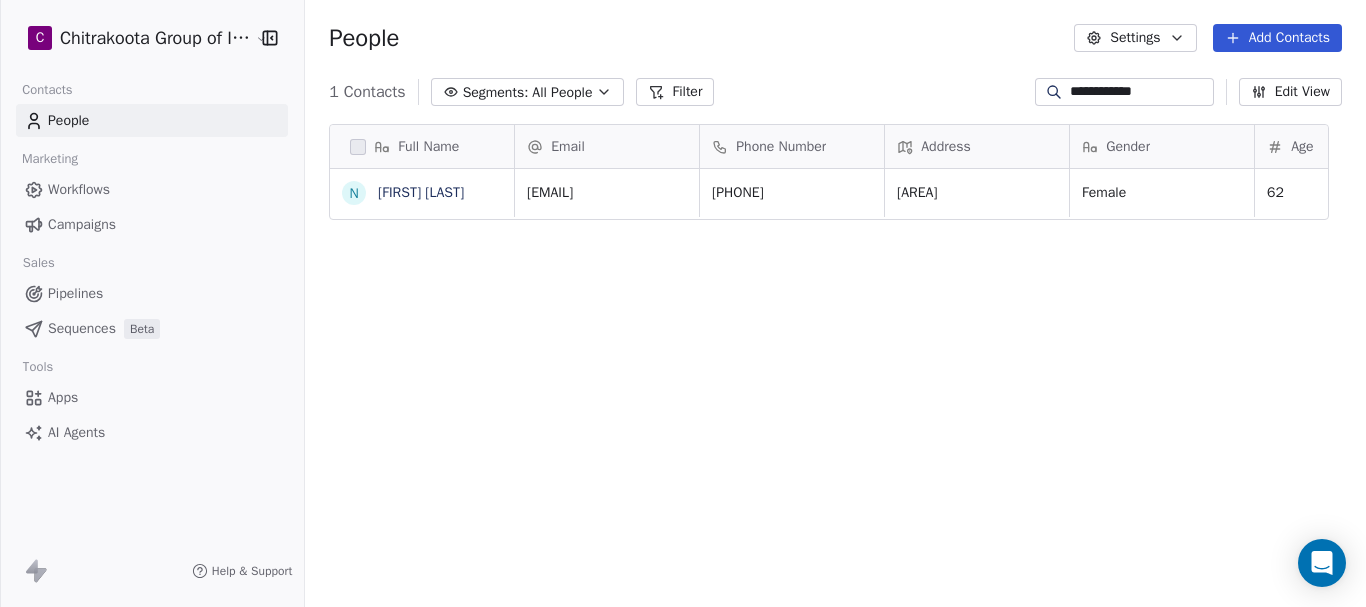 click on "**********" at bounding box center [1140, 92] 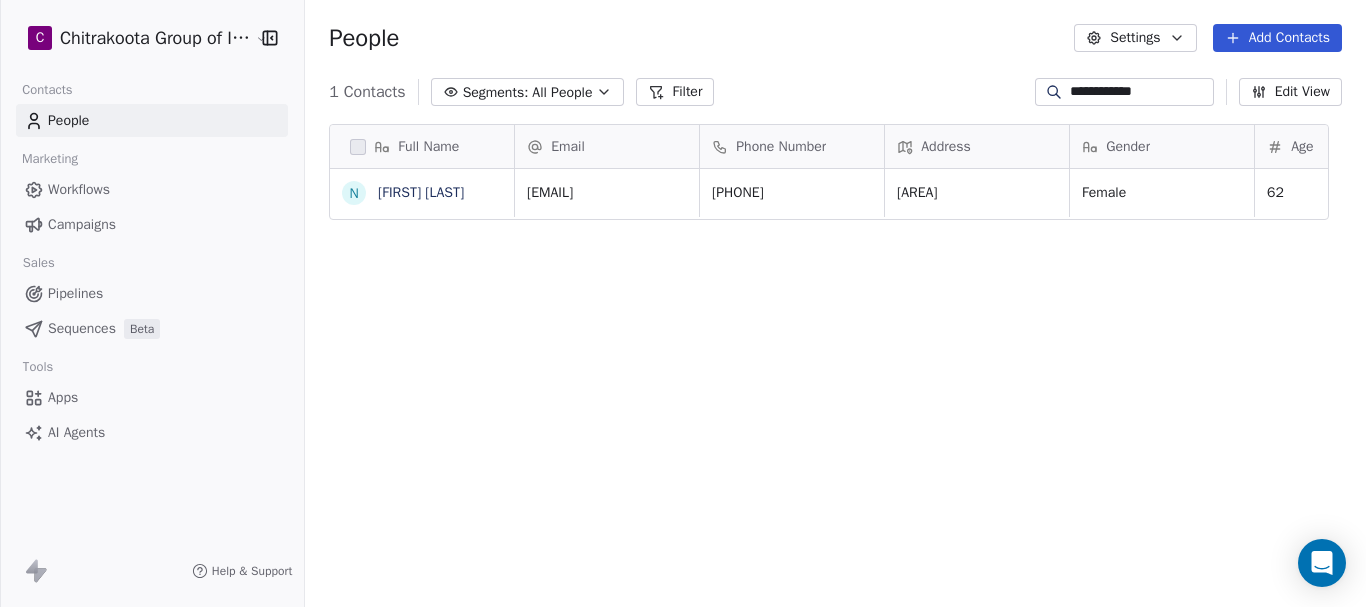 paste 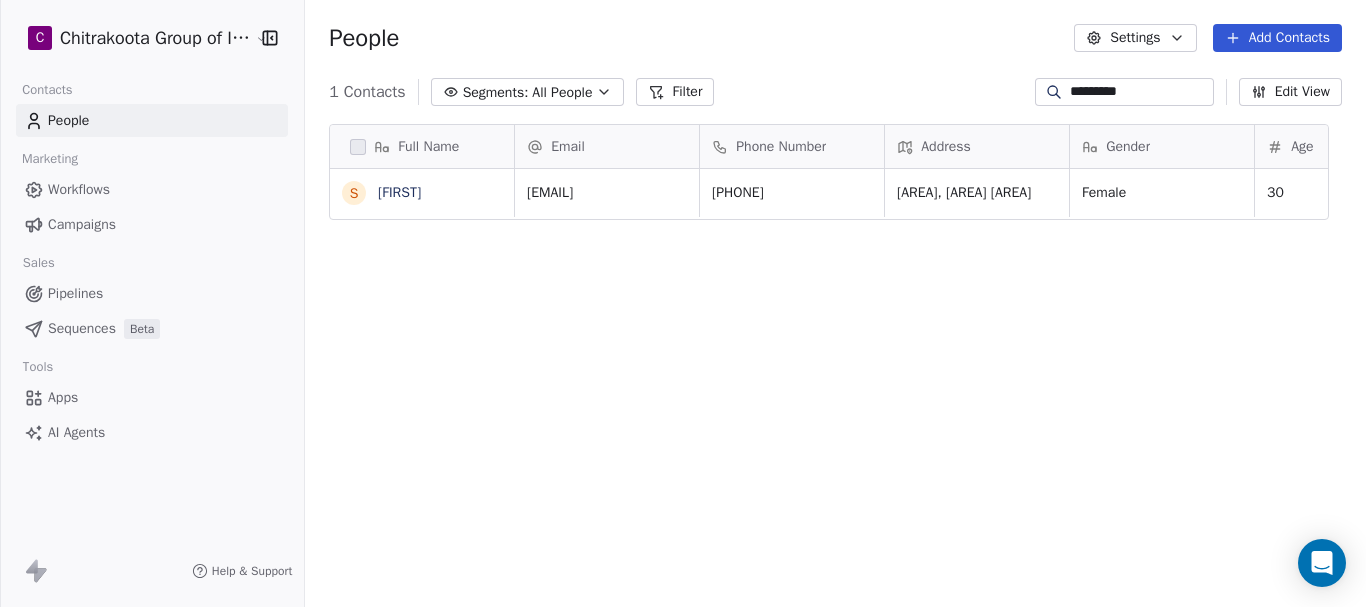 scroll, scrollTop: 16, scrollLeft: 16, axis: both 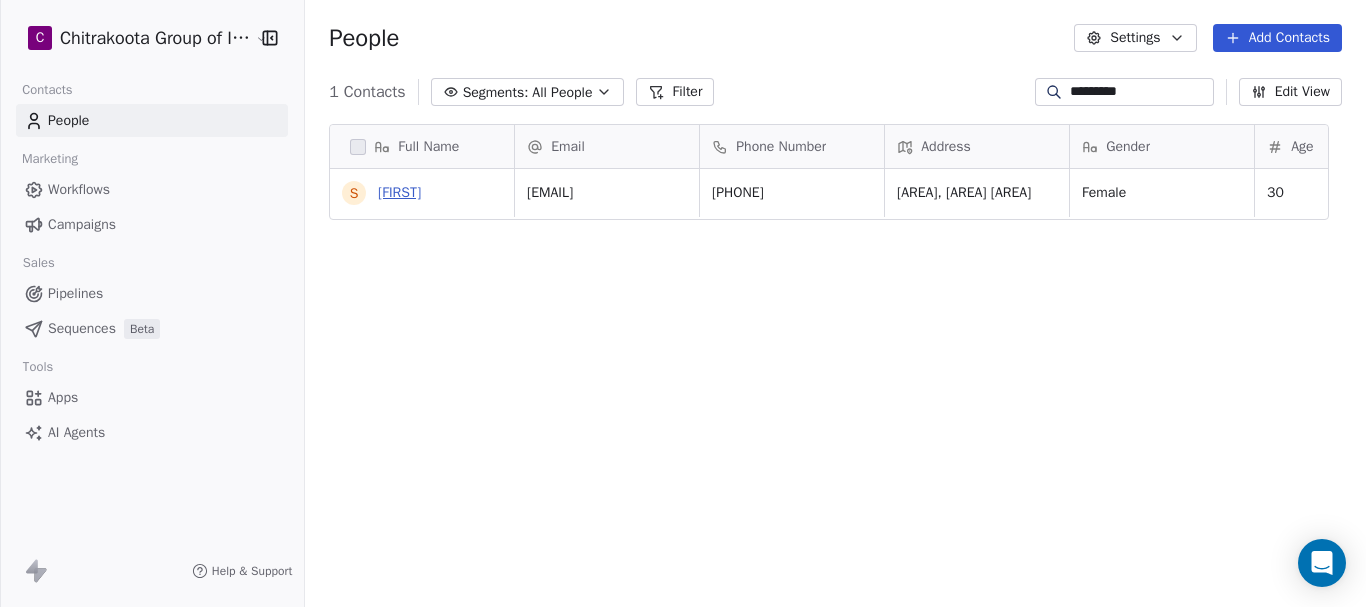 type on "*********" 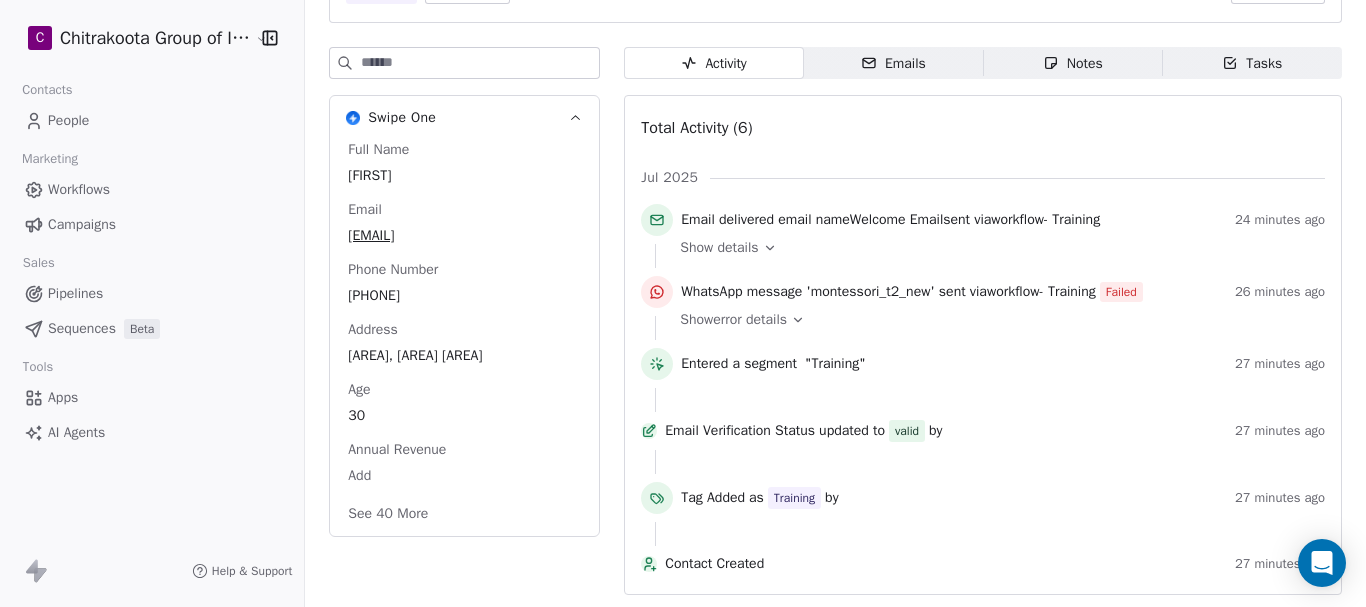 scroll, scrollTop: 221, scrollLeft: 0, axis: vertical 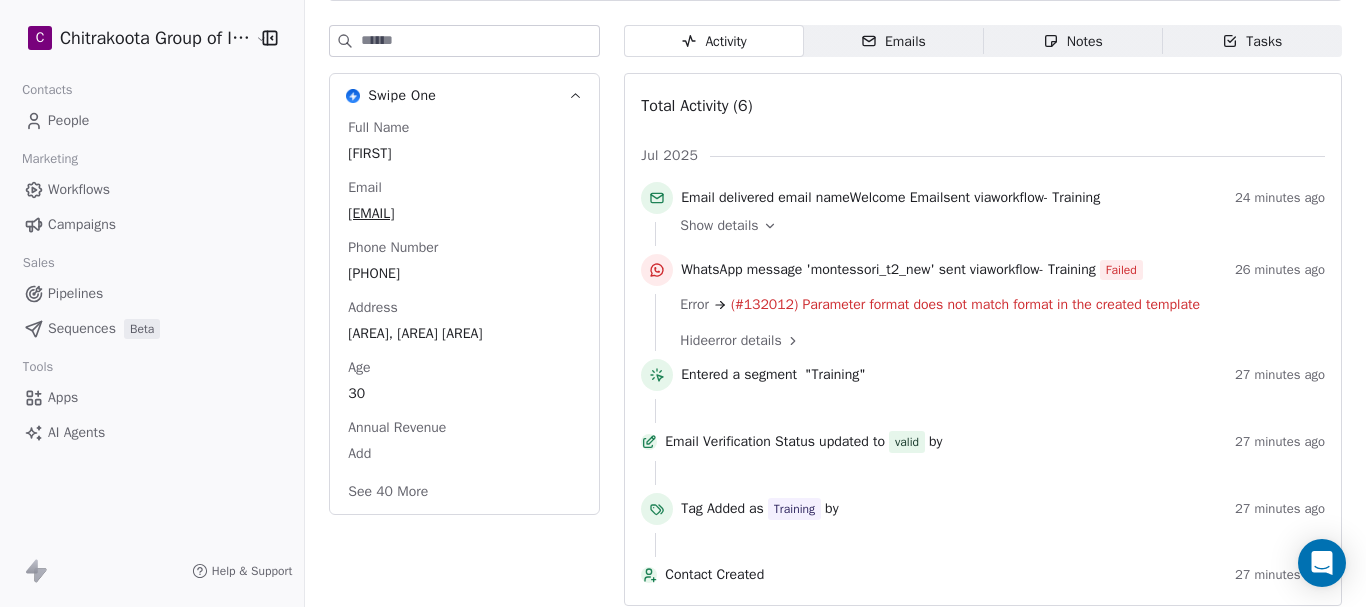 click 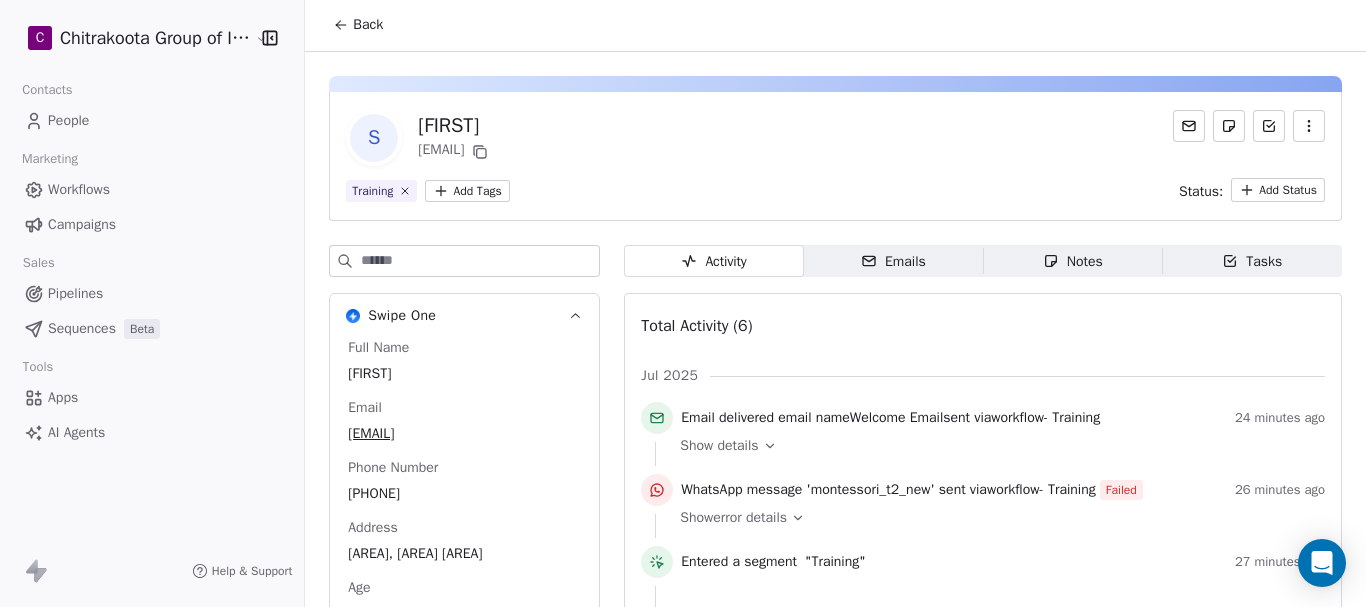 scroll, scrollTop: 0, scrollLeft: 0, axis: both 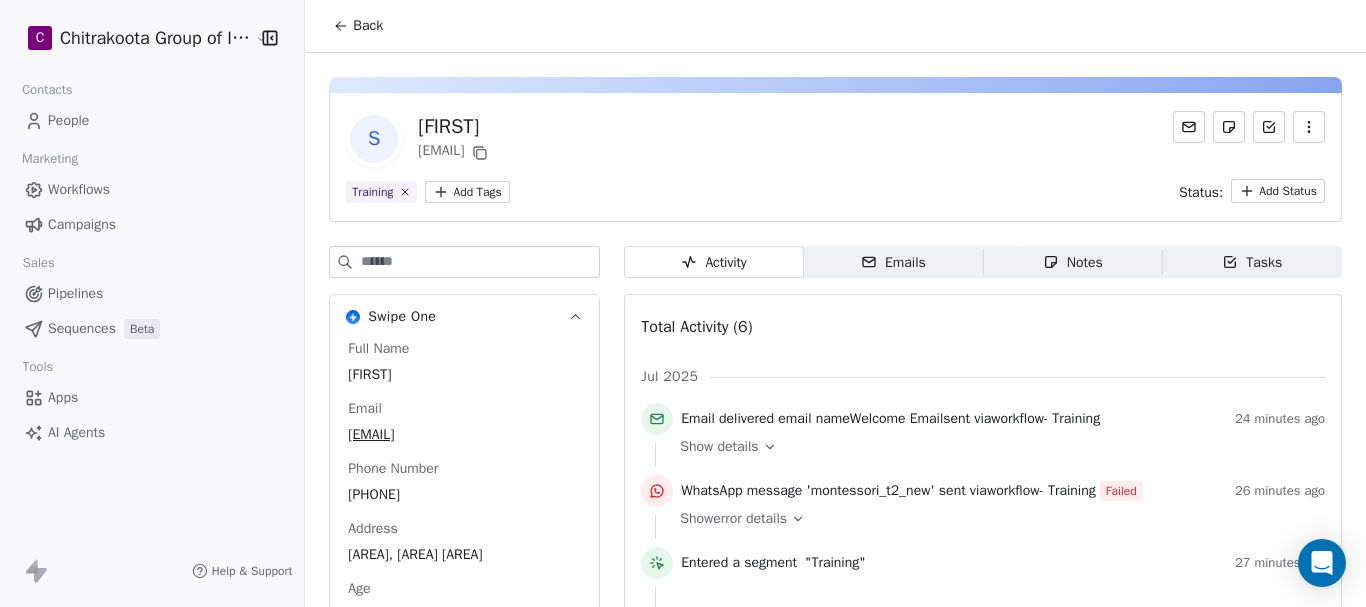 click on "Back" at bounding box center [368, 26] 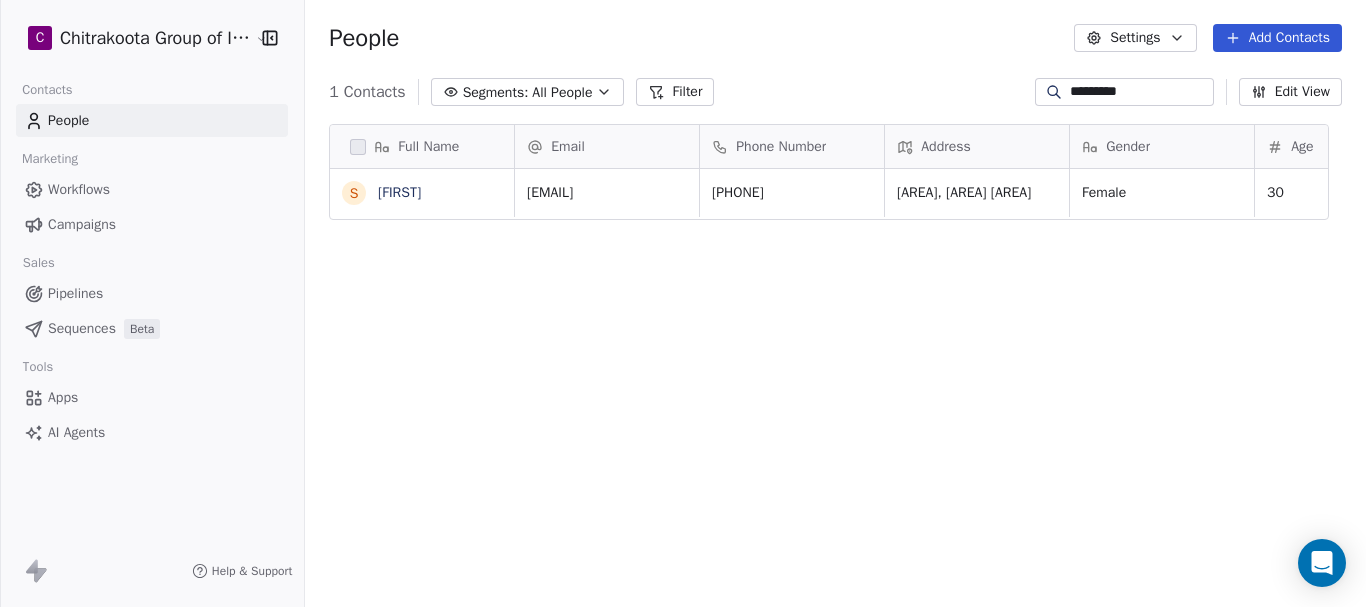 scroll, scrollTop: 16, scrollLeft: 16, axis: both 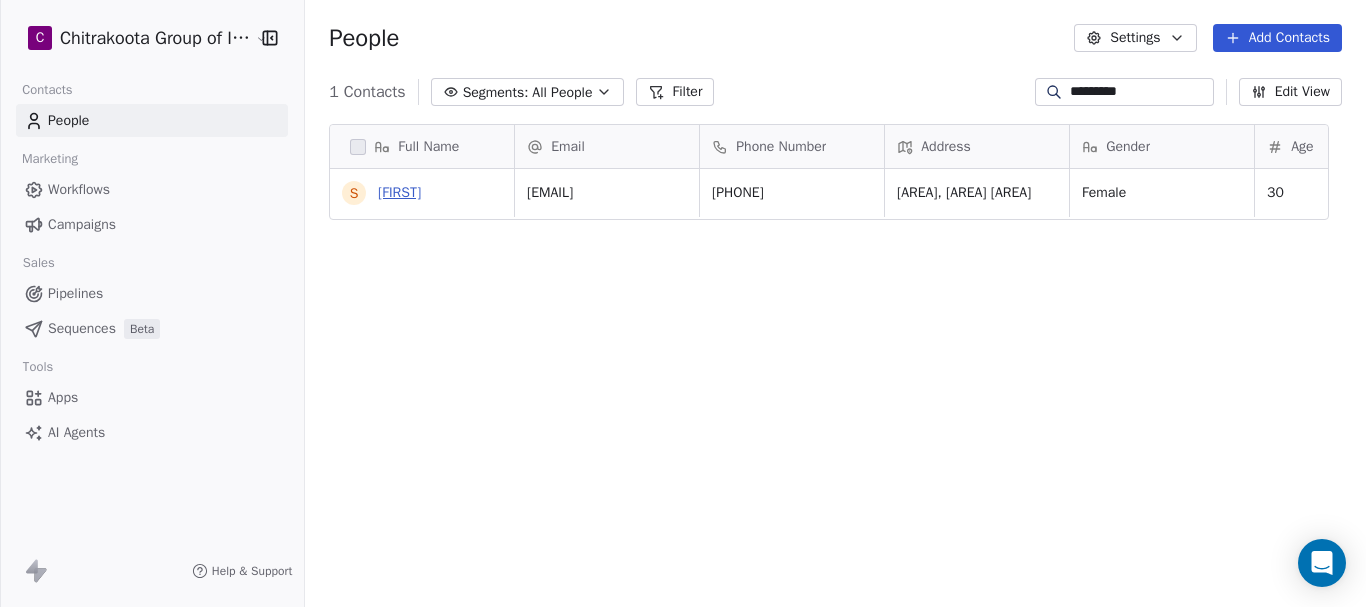click on "[FIRST]" at bounding box center (399, 192) 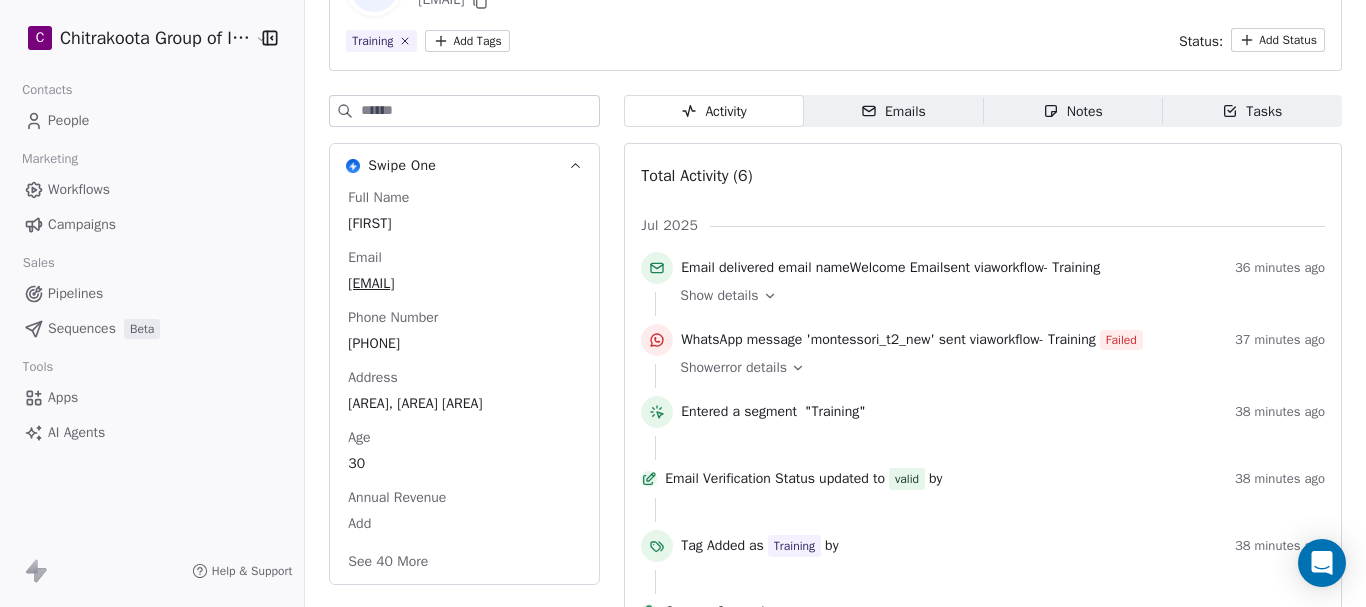scroll, scrollTop: 0, scrollLeft: 0, axis: both 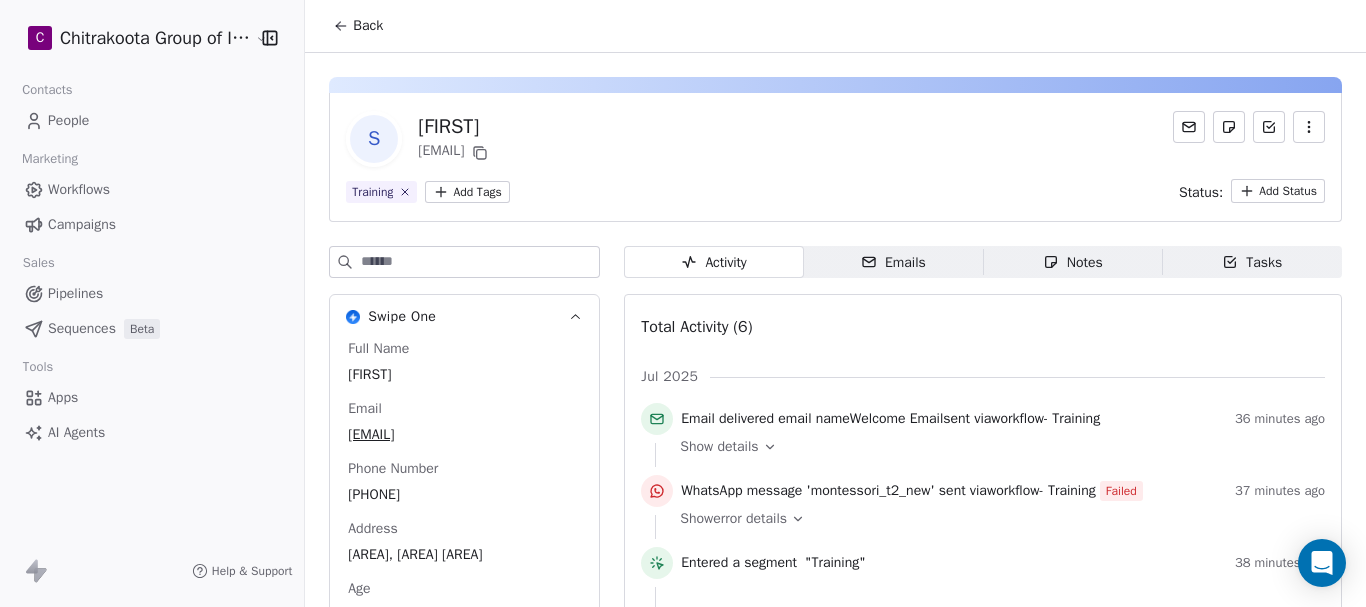 click on "Back" at bounding box center (368, 26) 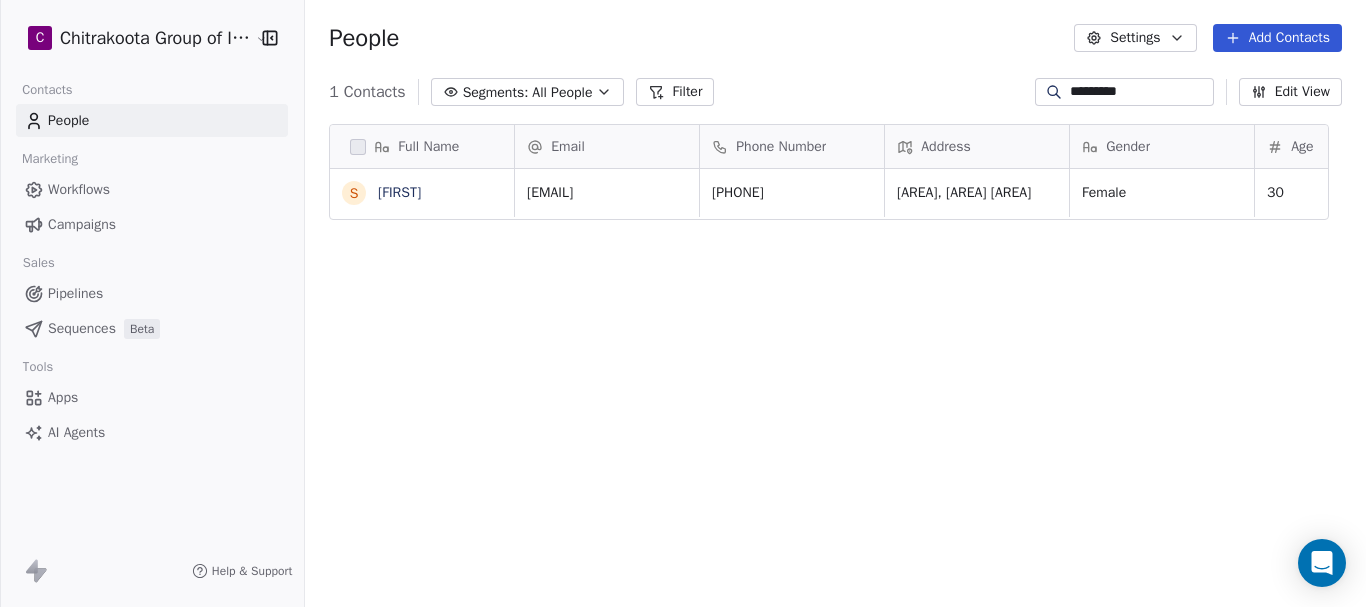 scroll, scrollTop: 16, scrollLeft: 16, axis: both 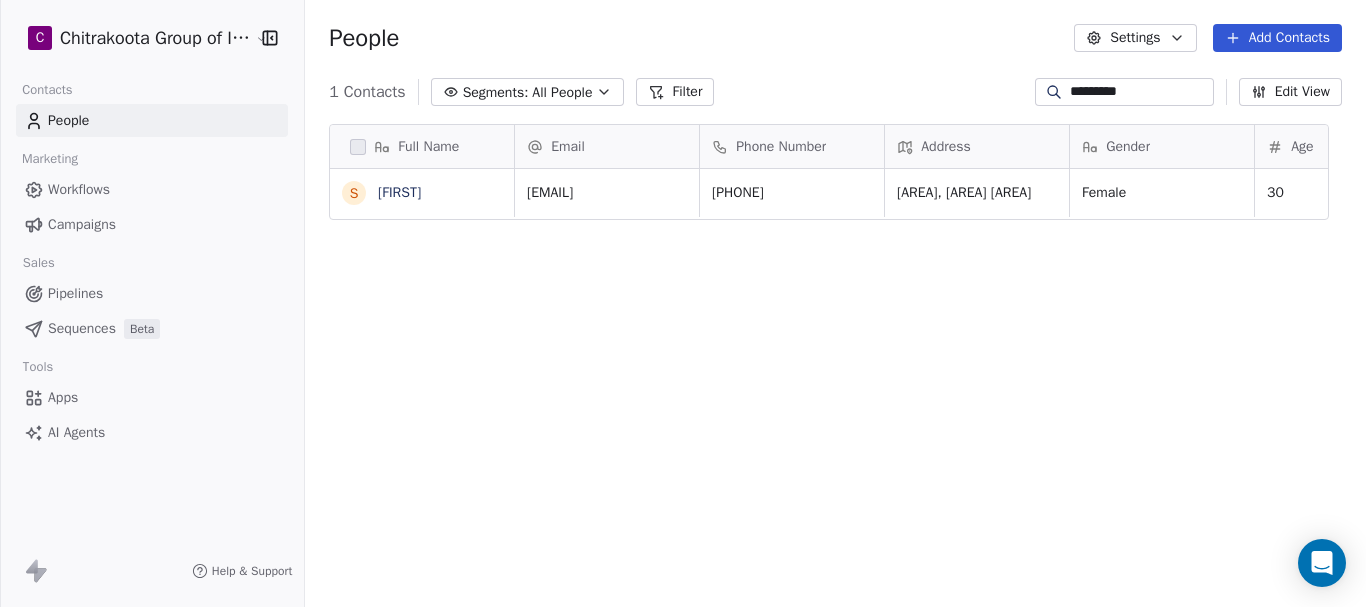 click on "Workflows" at bounding box center (79, 189) 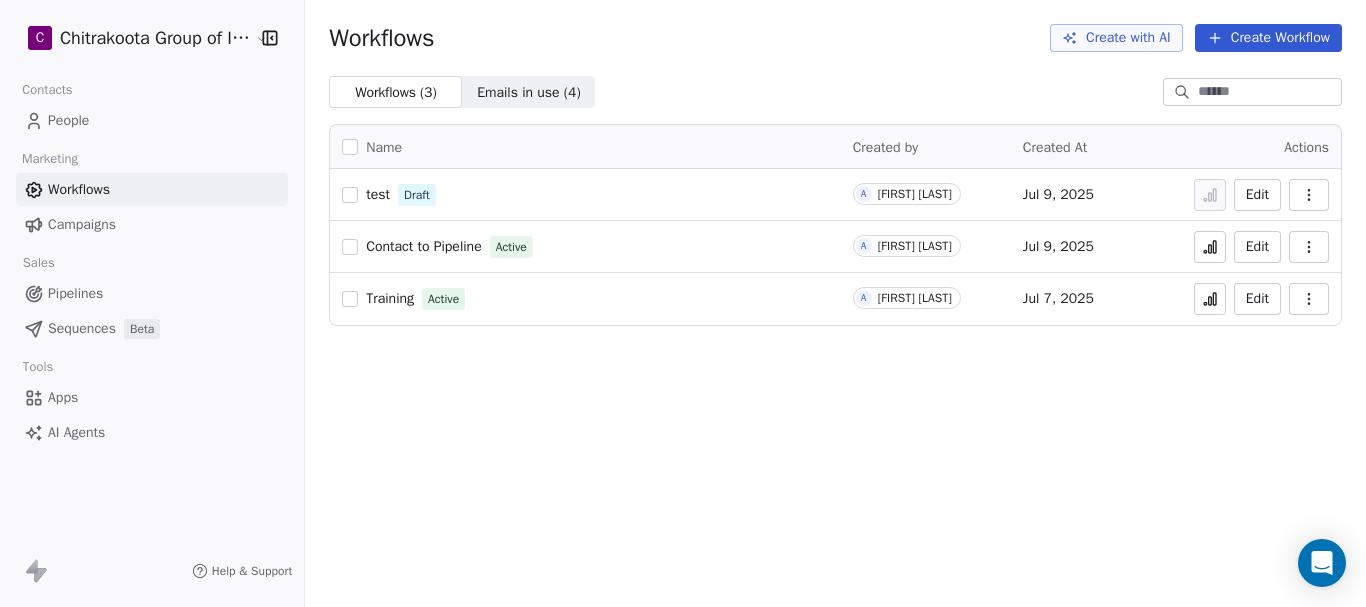 click on "People" at bounding box center [68, 120] 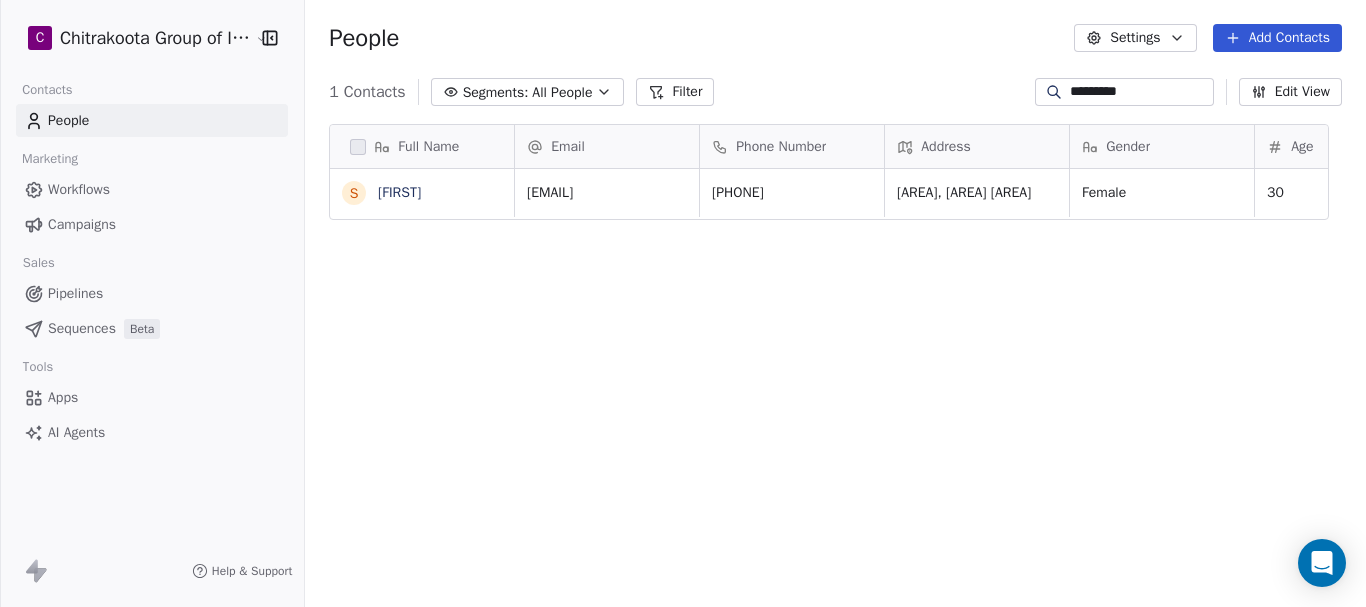 scroll, scrollTop: 16, scrollLeft: 16, axis: both 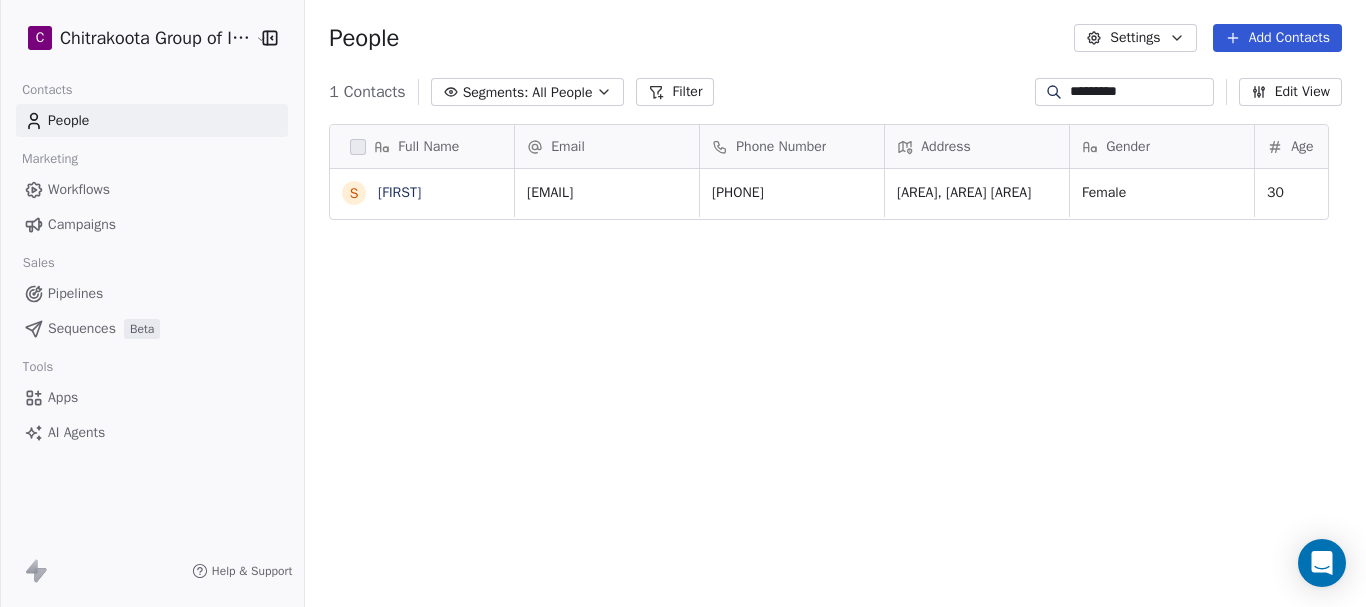 drag, startPoint x: 1127, startPoint y: 93, endPoint x: 995, endPoint y: 94, distance: 132.00378 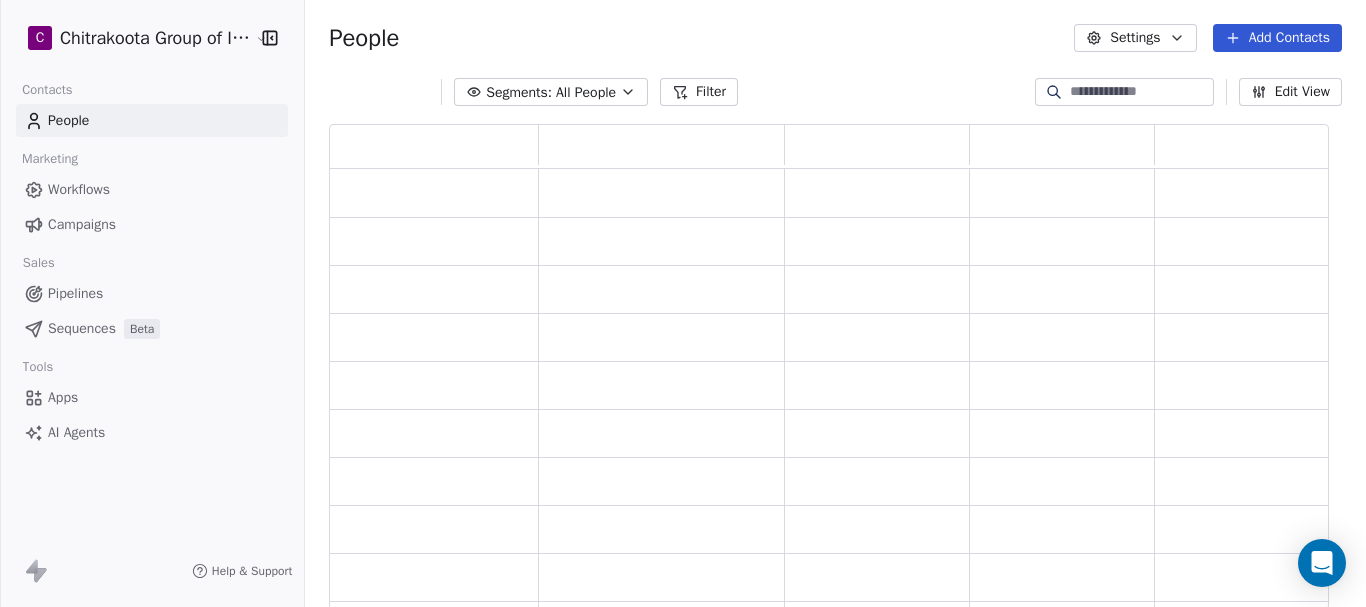 scroll, scrollTop: 16, scrollLeft: 16, axis: both 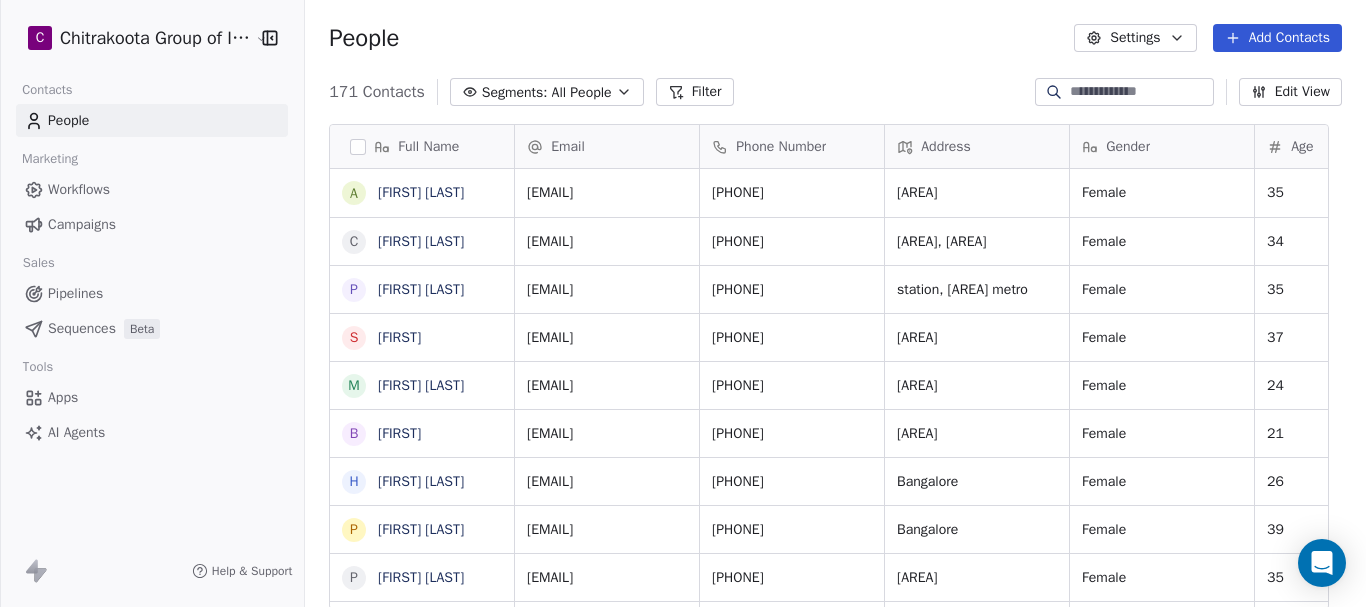 click on "Pipelines" at bounding box center (75, 293) 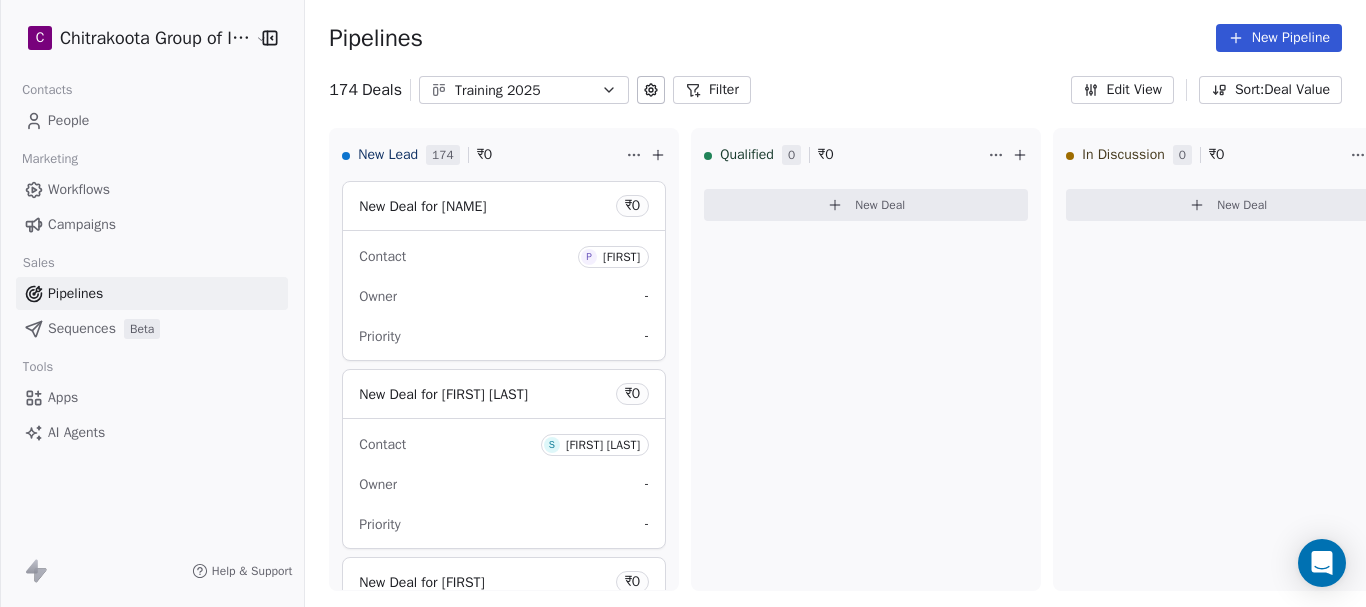 click on "People" at bounding box center [68, 120] 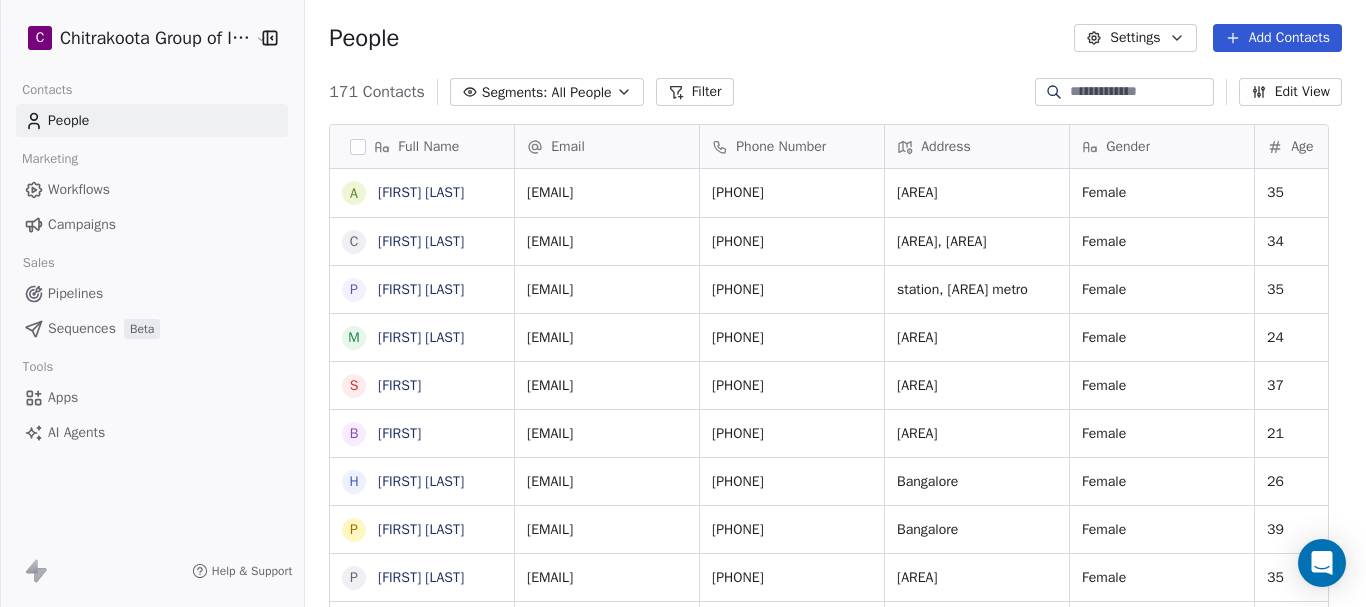 scroll, scrollTop: 16, scrollLeft: 16, axis: both 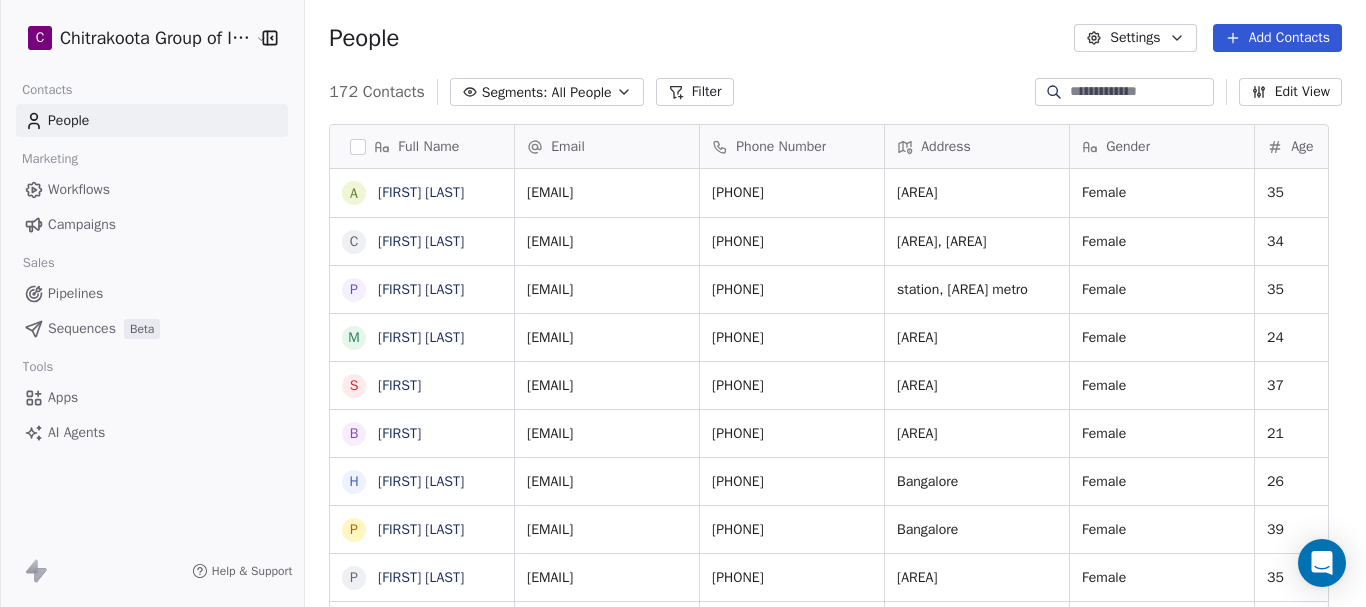 click on "Workflows" at bounding box center (79, 189) 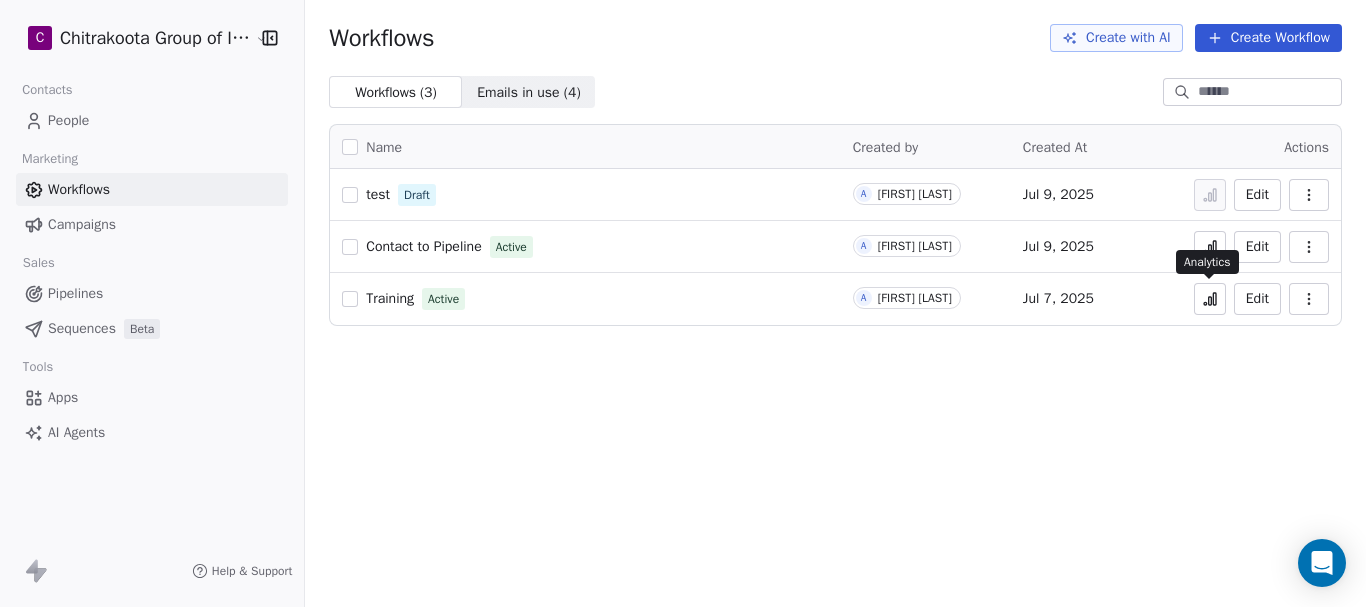 click 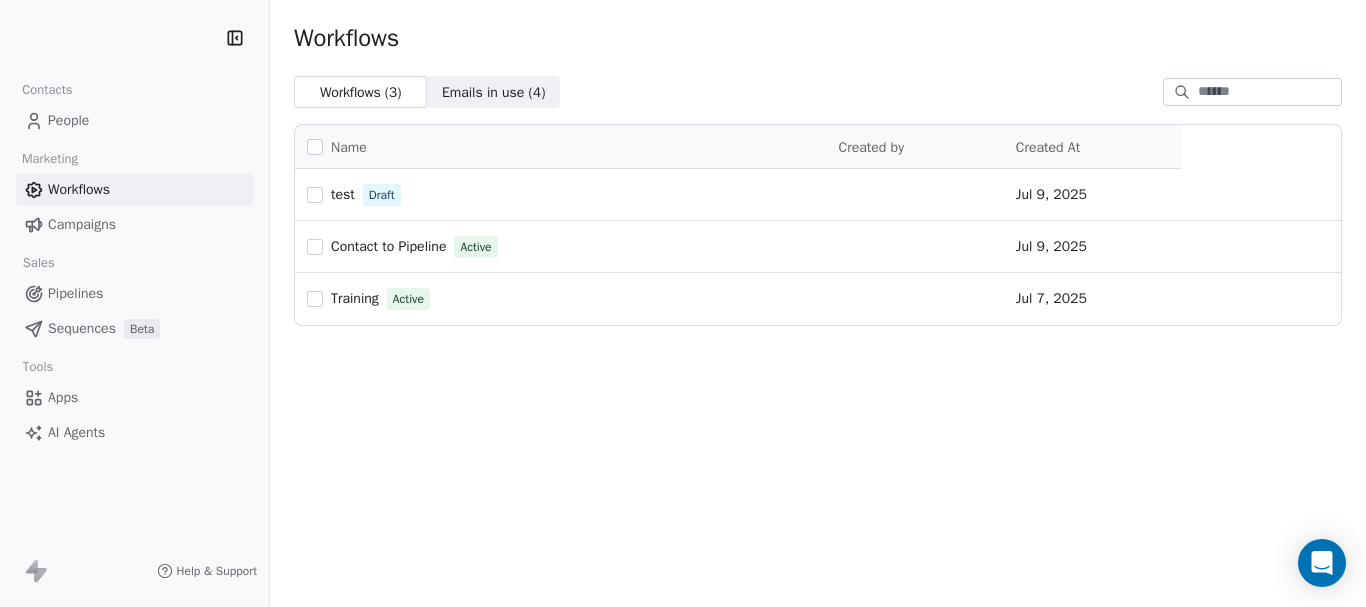 scroll, scrollTop: 0, scrollLeft: 0, axis: both 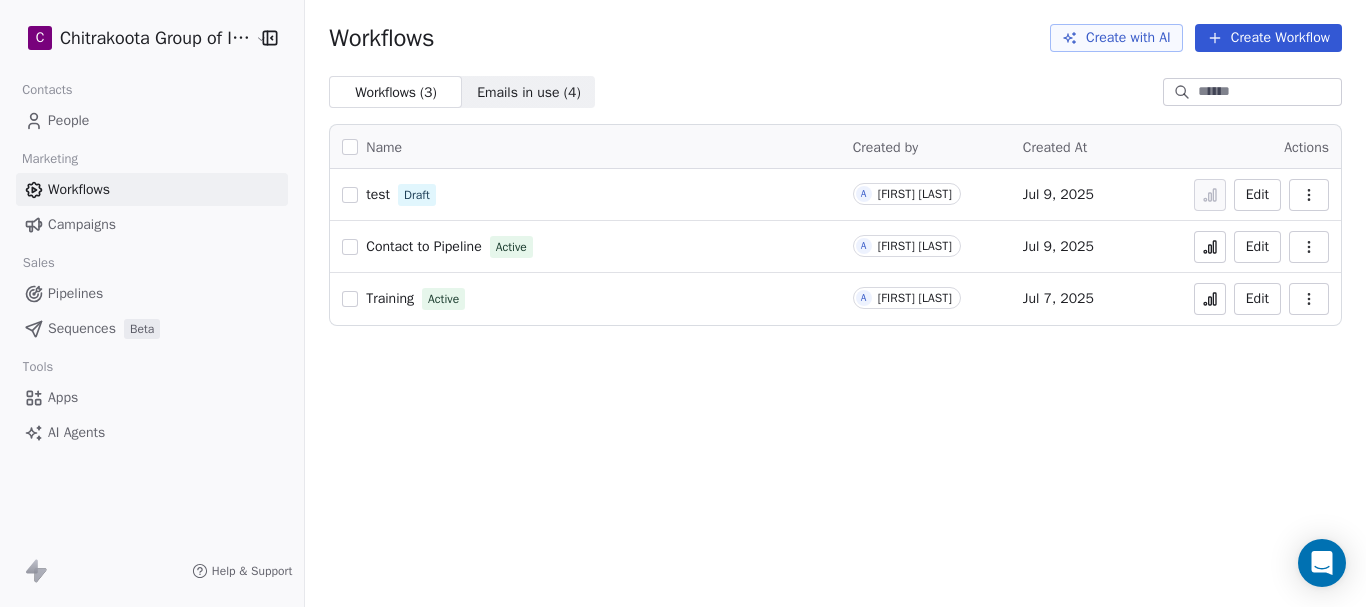 click on "Apps" at bounding box center (63, 397) 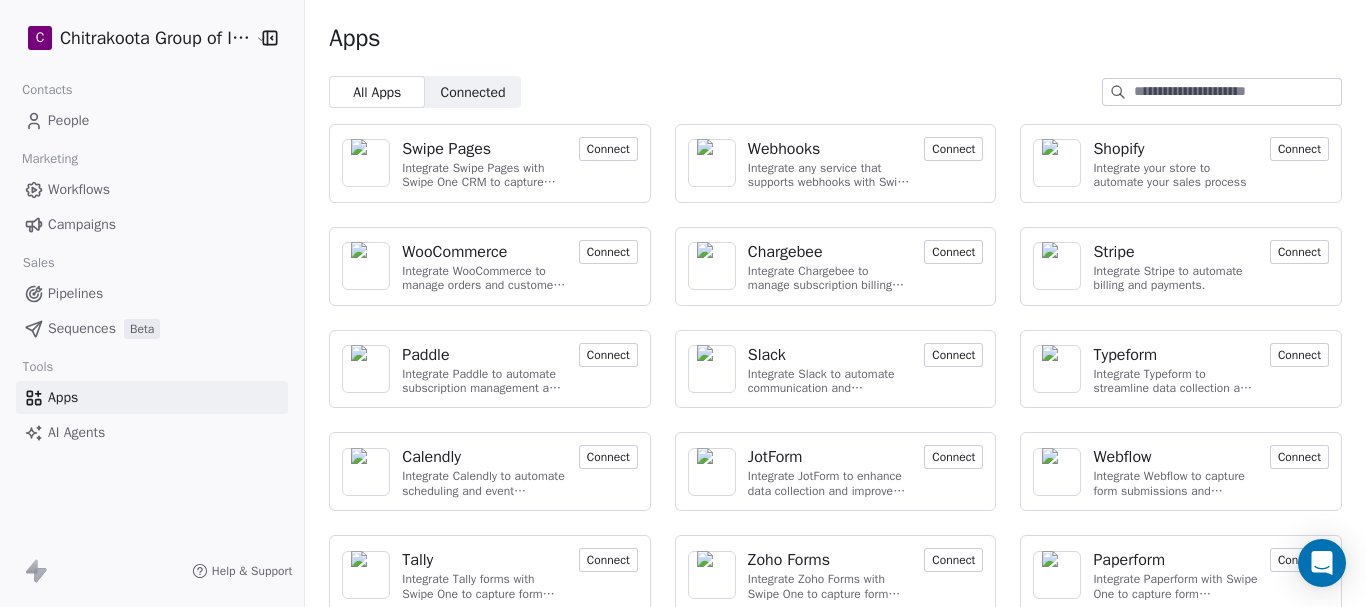 click on "Connected" at bounding box center [472, 92] 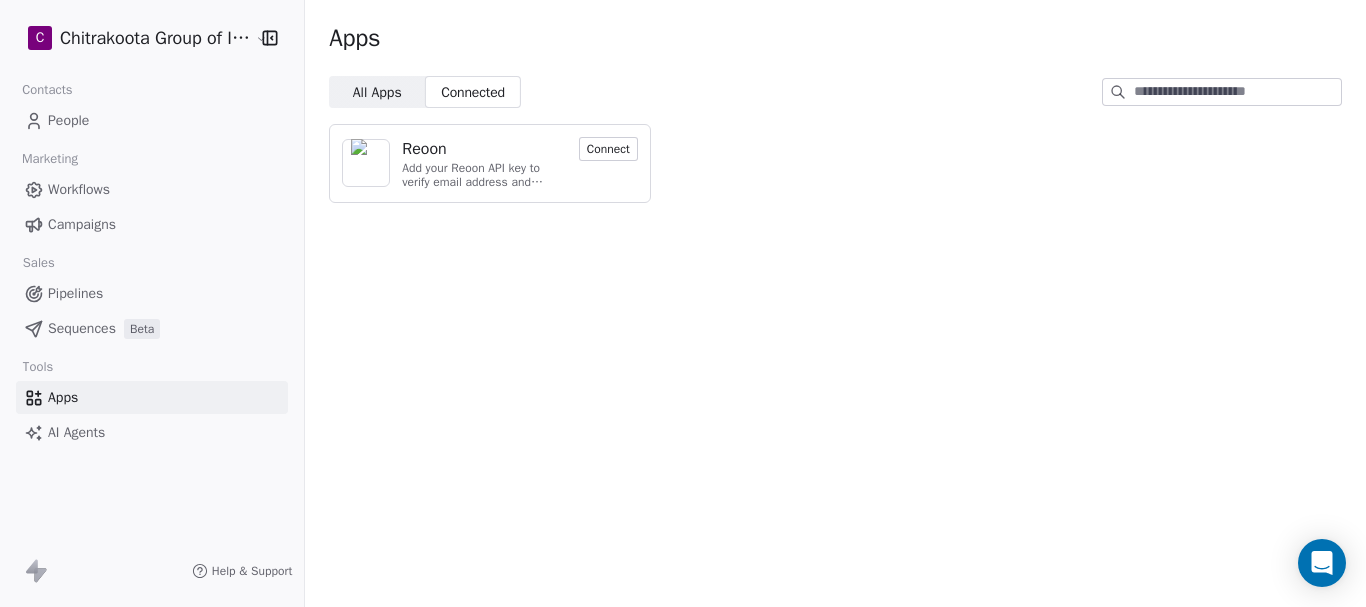 click on "All Apps" at bounding box center (377, 92) 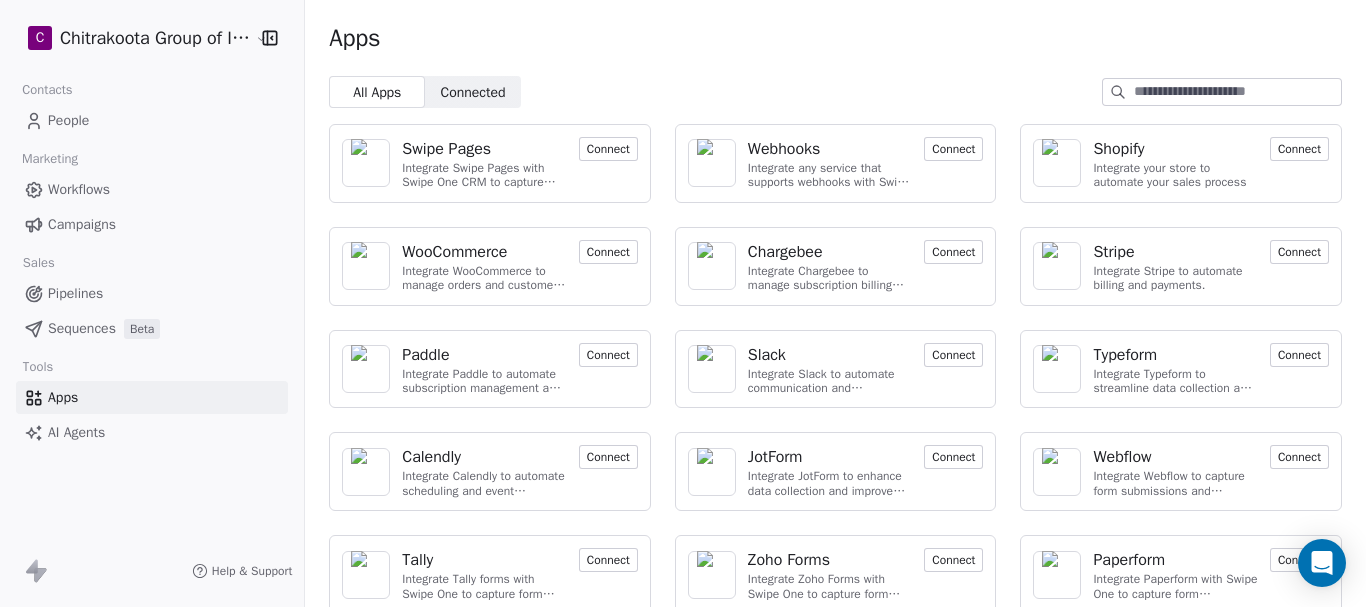 scroll, scrollTop: 229, scrollLeft: 0, axis: vertical 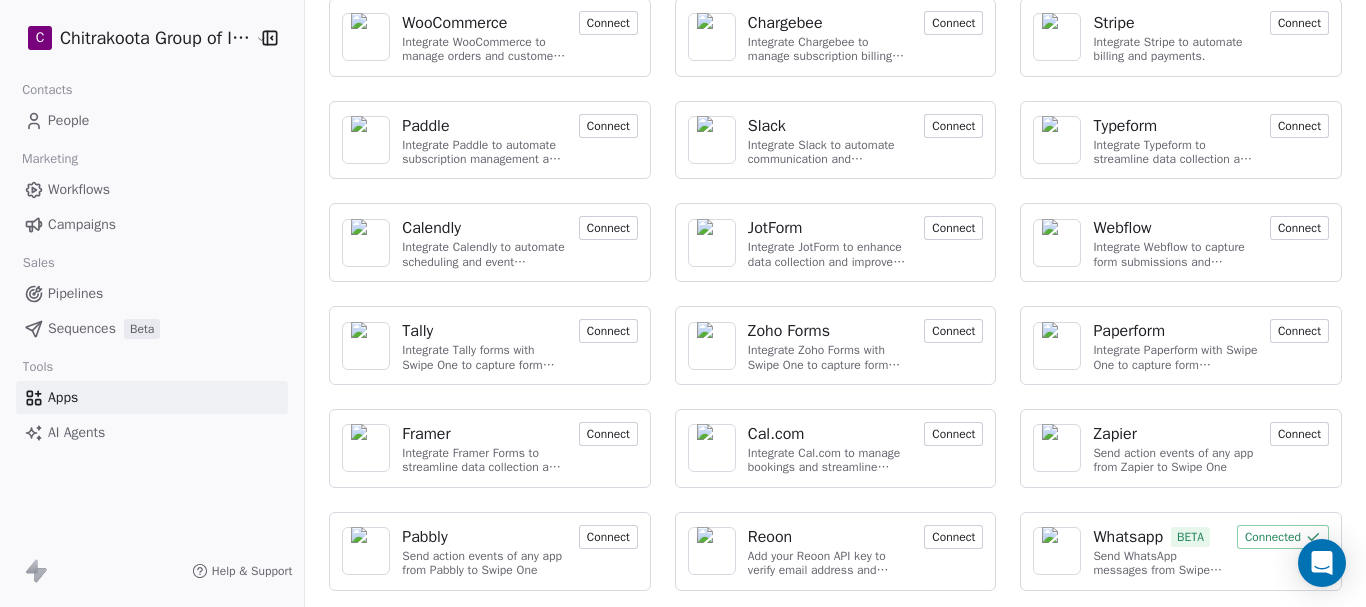 click on "Connected" at bounding box center (1283, 537) 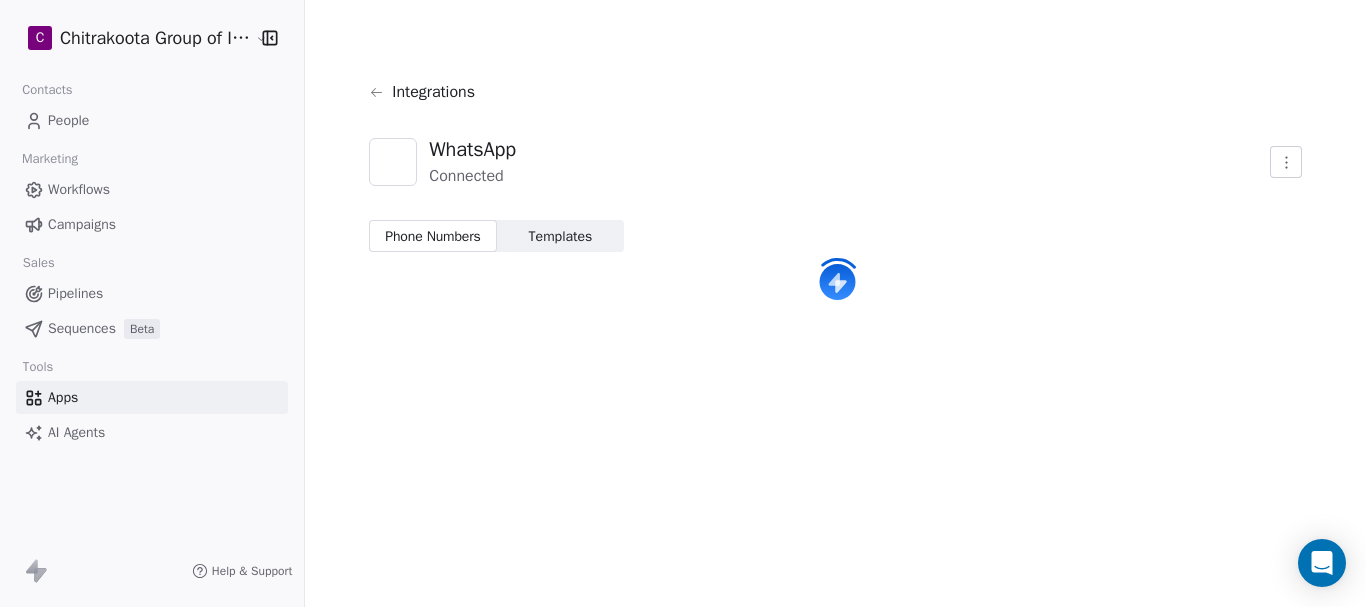 scroll, scrollTop: 0, scrollLeft: 0, axis: both 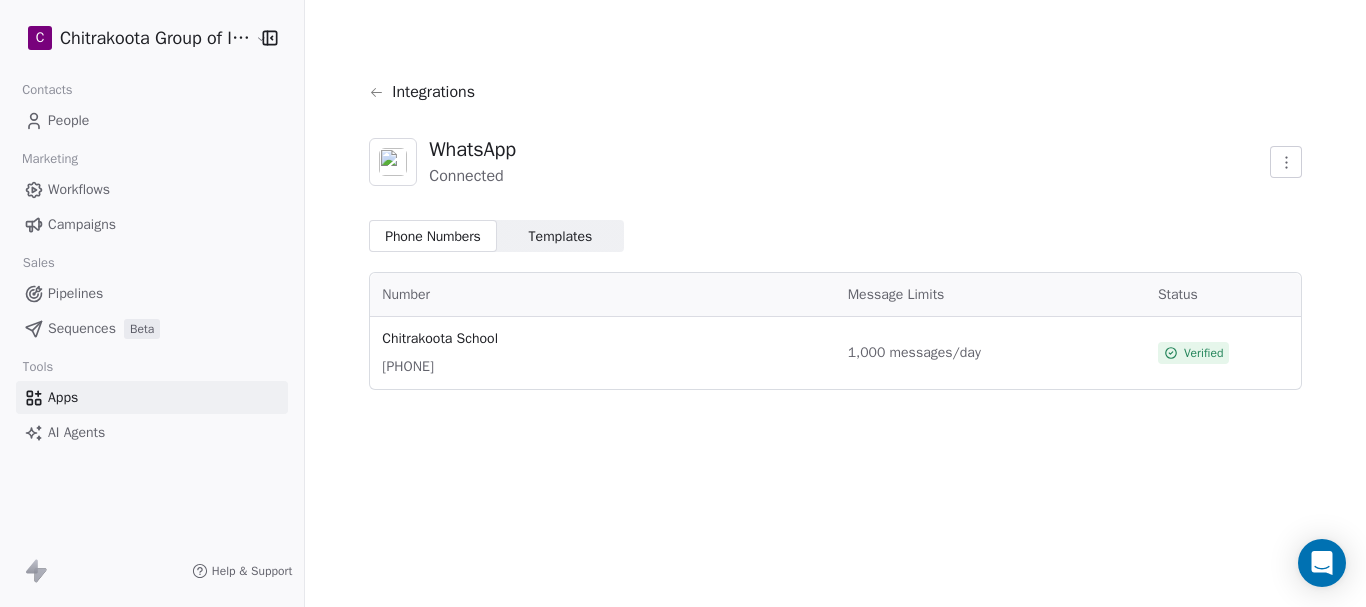 click on "Templates" at bounding box center [561, 236] 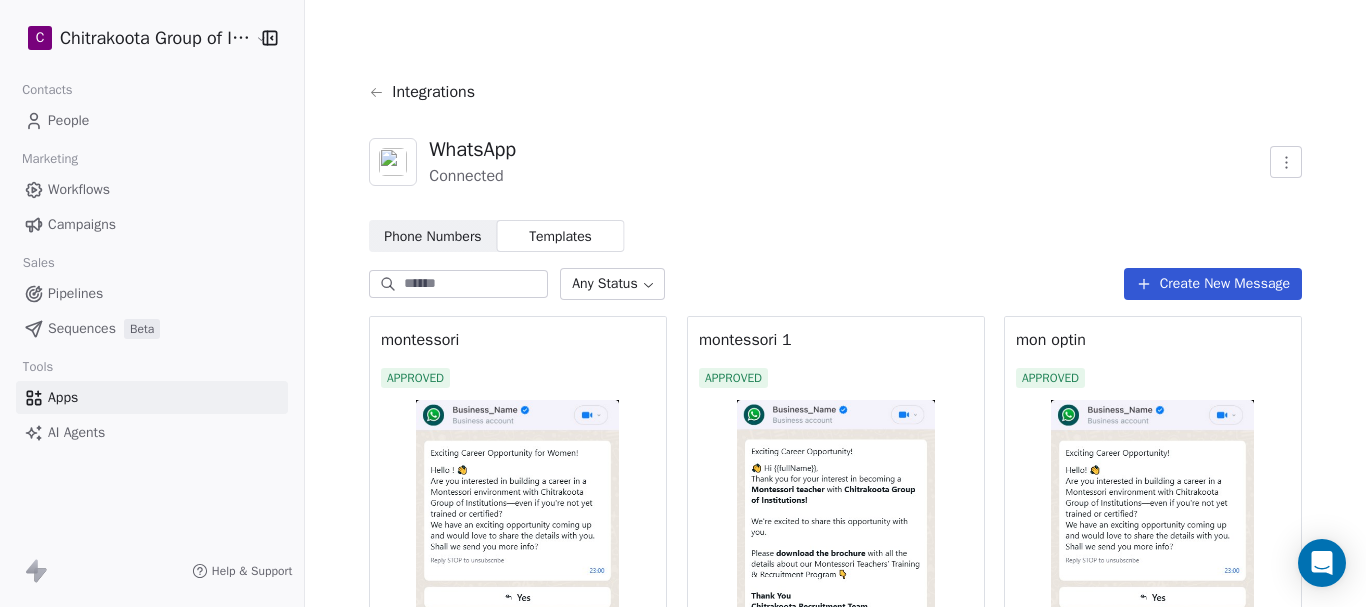 type 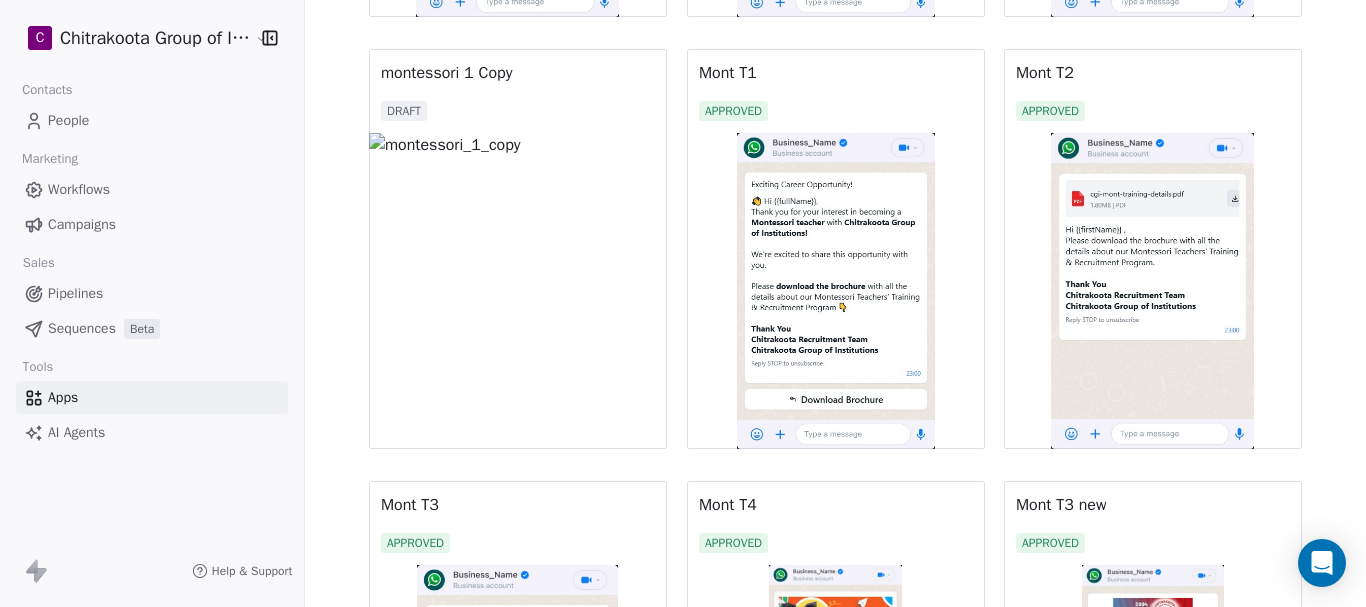 scroll, scrollTop: 700, scrollLeft: 0, axis: vertical 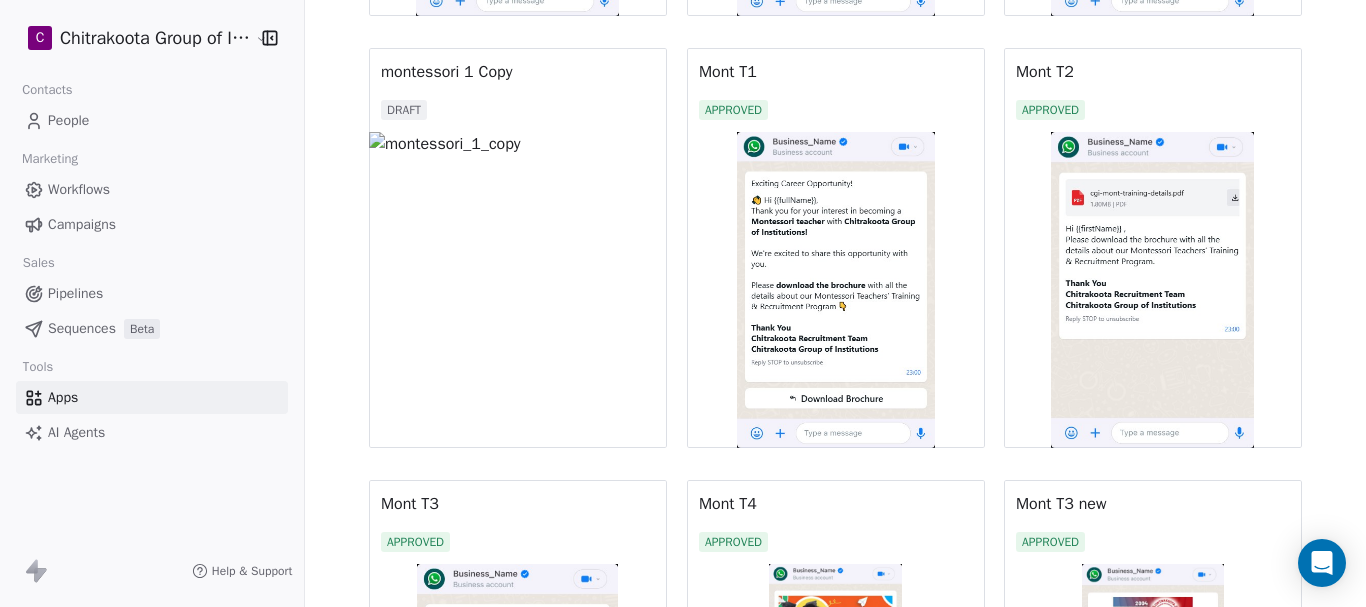 click at bounding box center (836, 290) 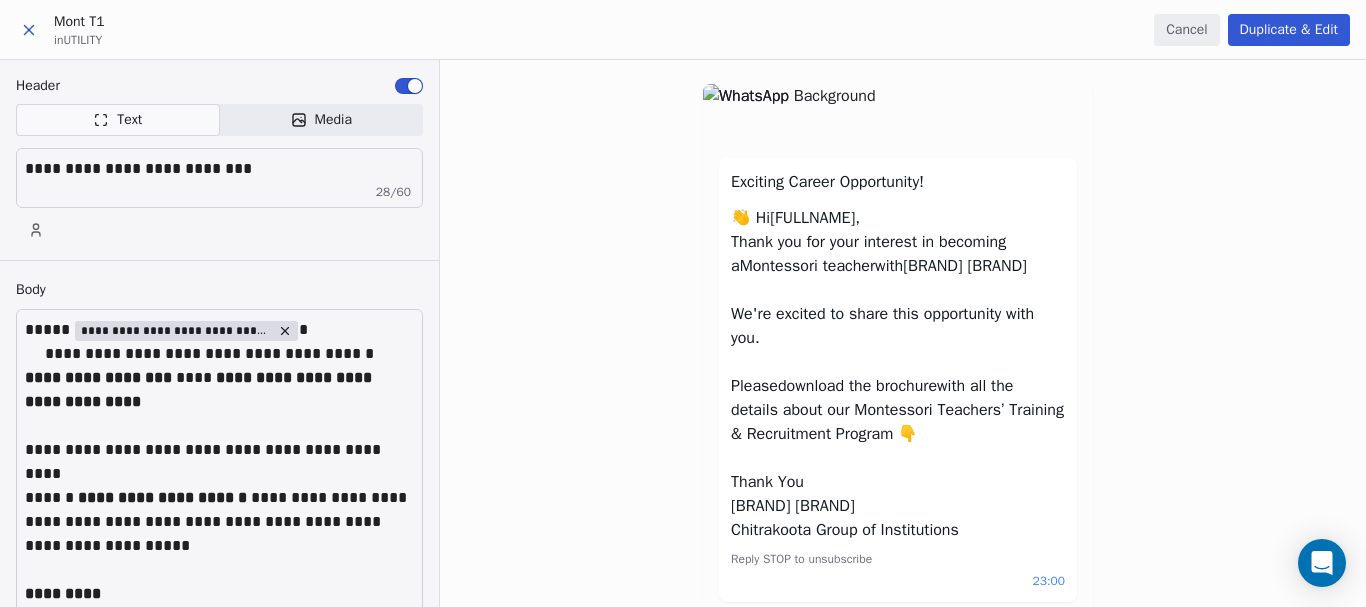 scroll, scrollTop: 0, scrollLeft: 0, axis: both 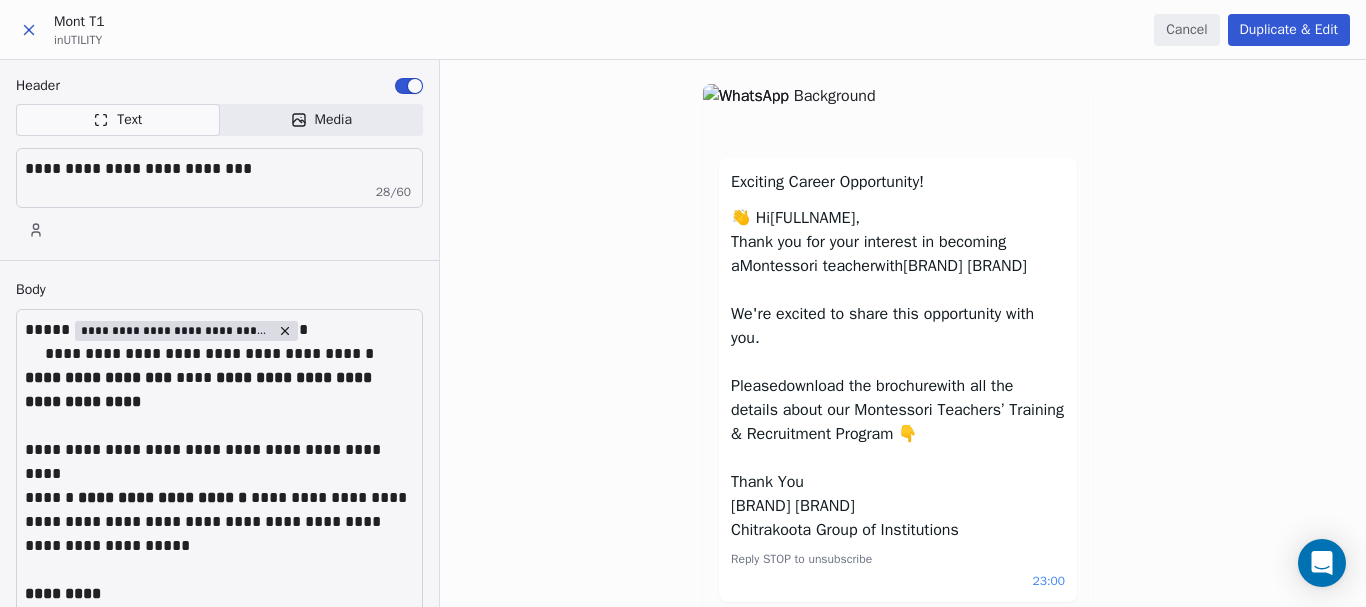 click 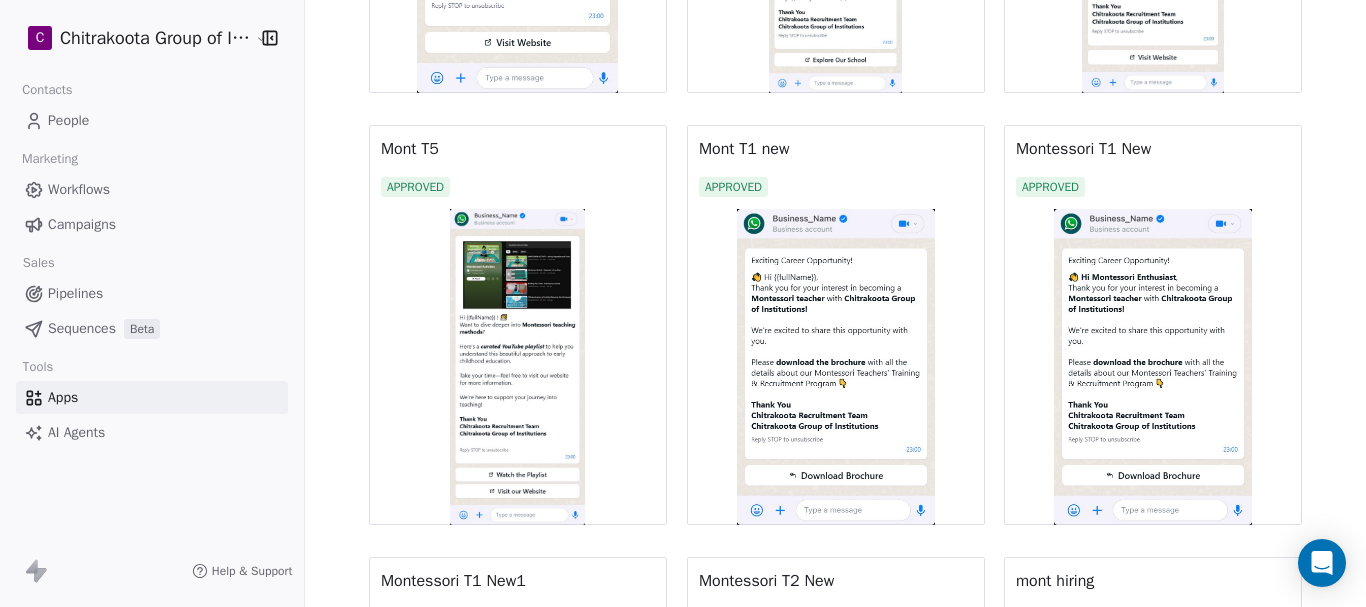scroll, scrollTop: 1500, scrollLeft: 0, axis: vertical 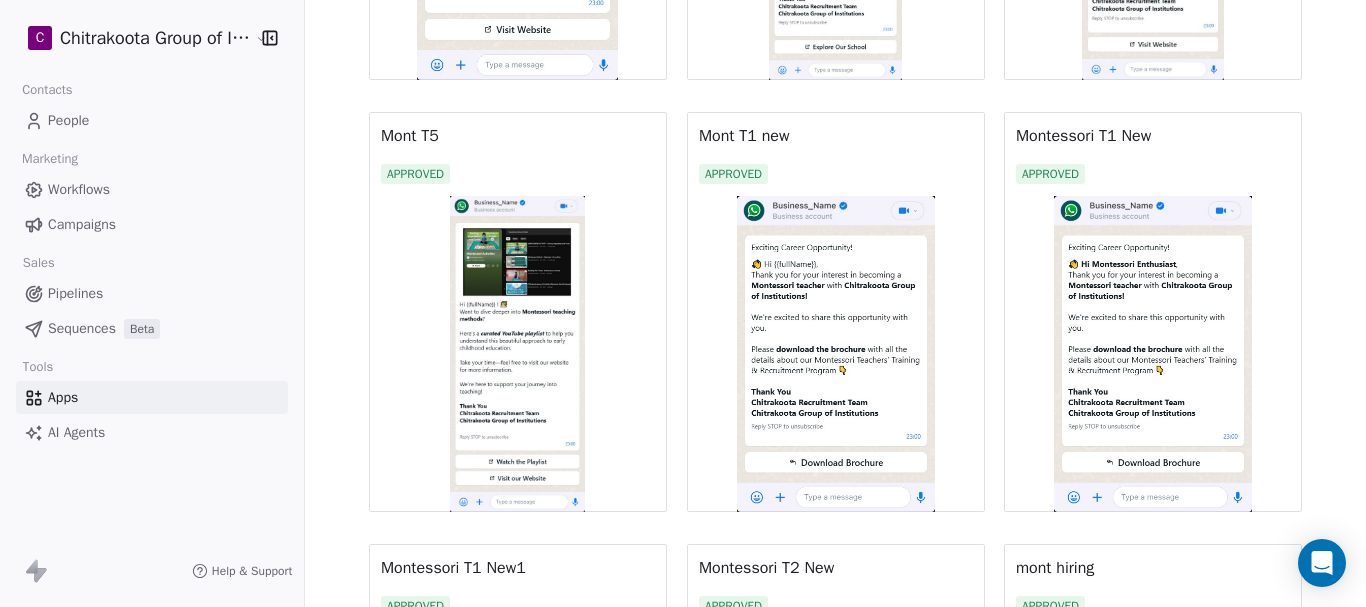 click at bounding box center [836, 354] 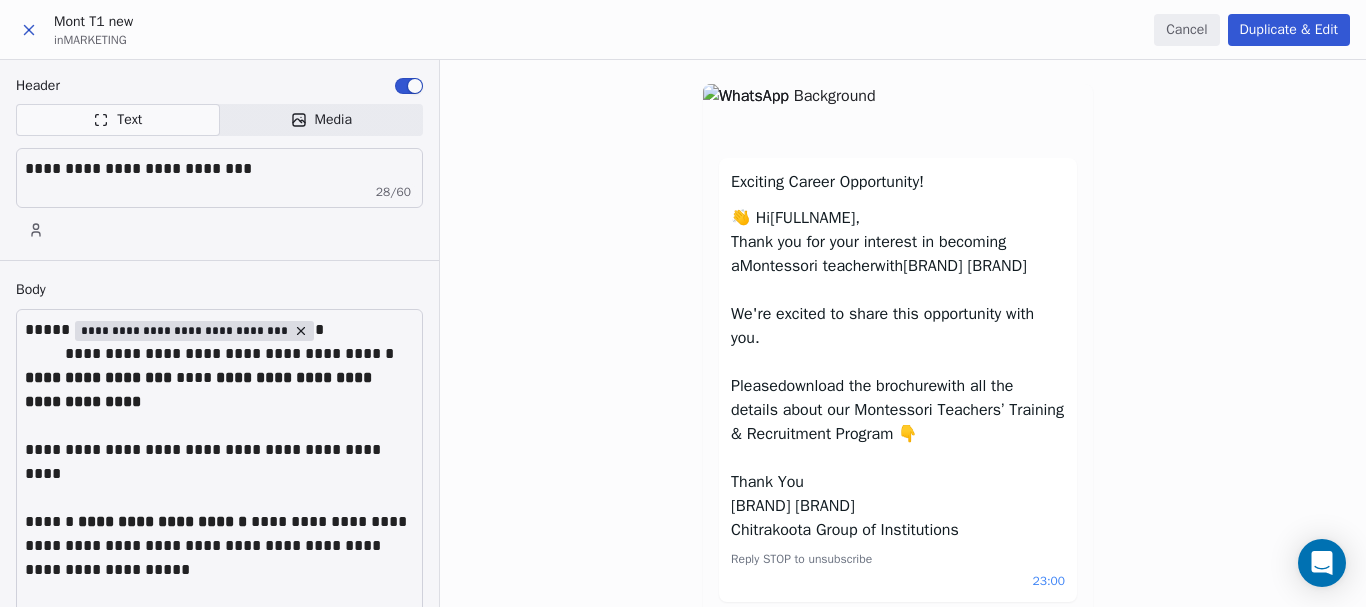 scroll, scrollTop: 0, scrollLeft: 0, axis: both 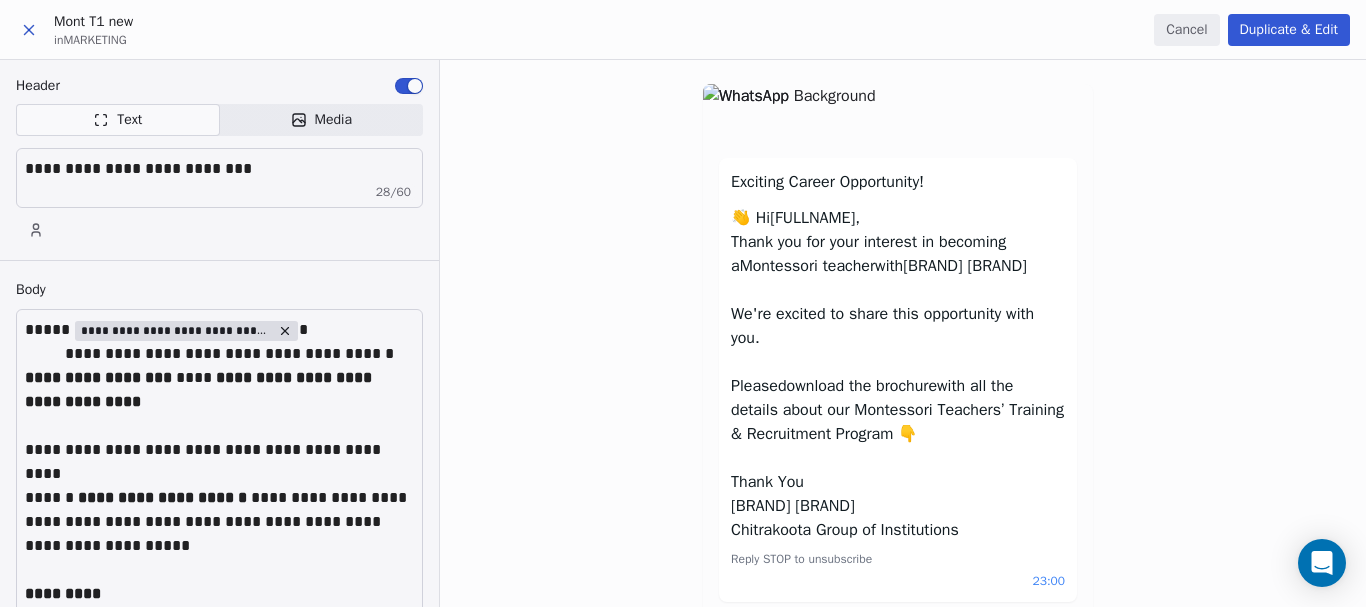 click 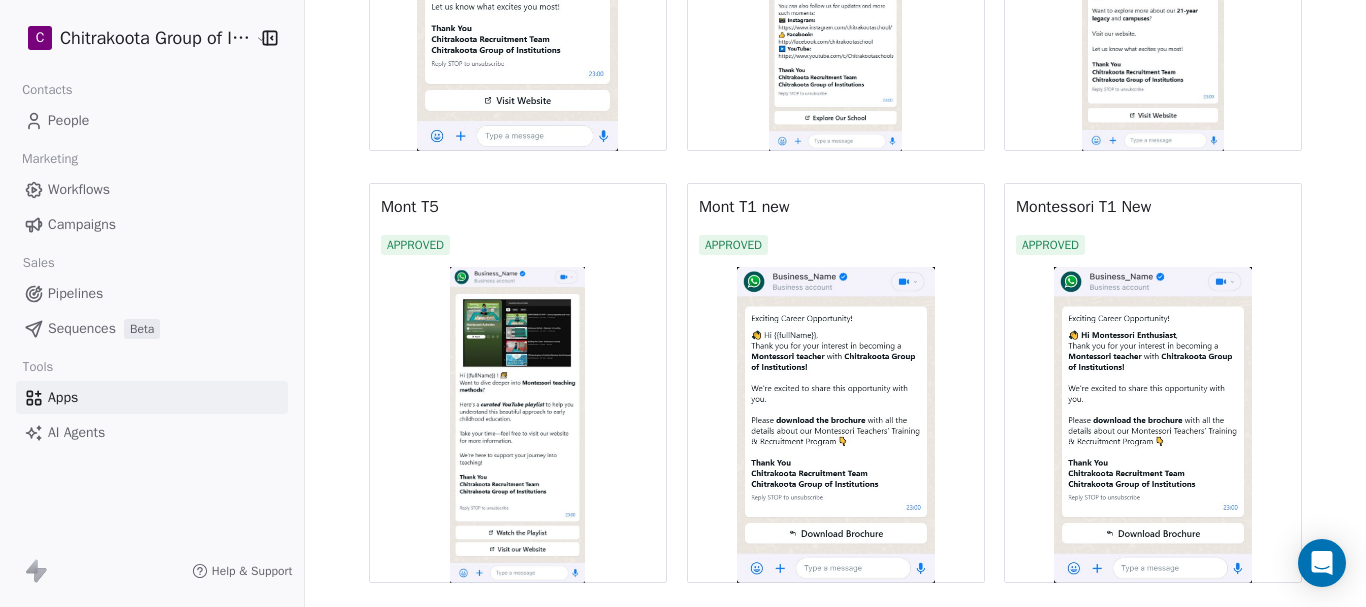 scroll, scrollTop: 1400, scrollLeft: 0, axis: vertical 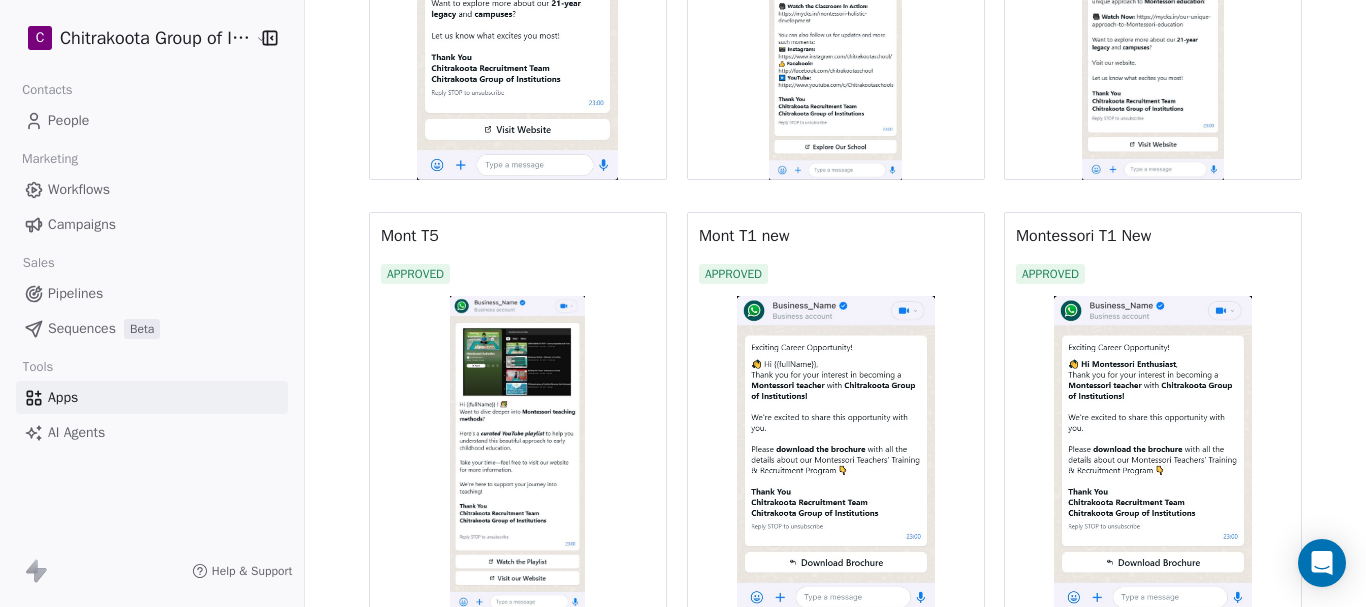 click at bounding box center [1153, 454] 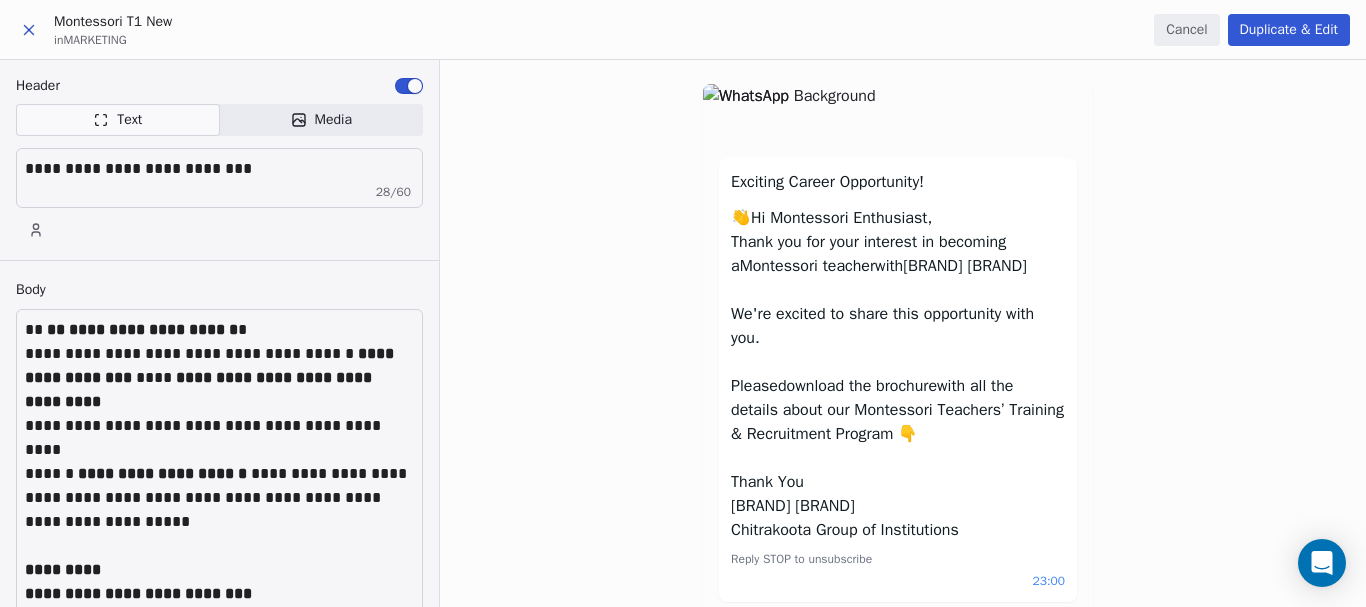 scroll, scrollTop: 0, scrollLeft: 0, axis: both 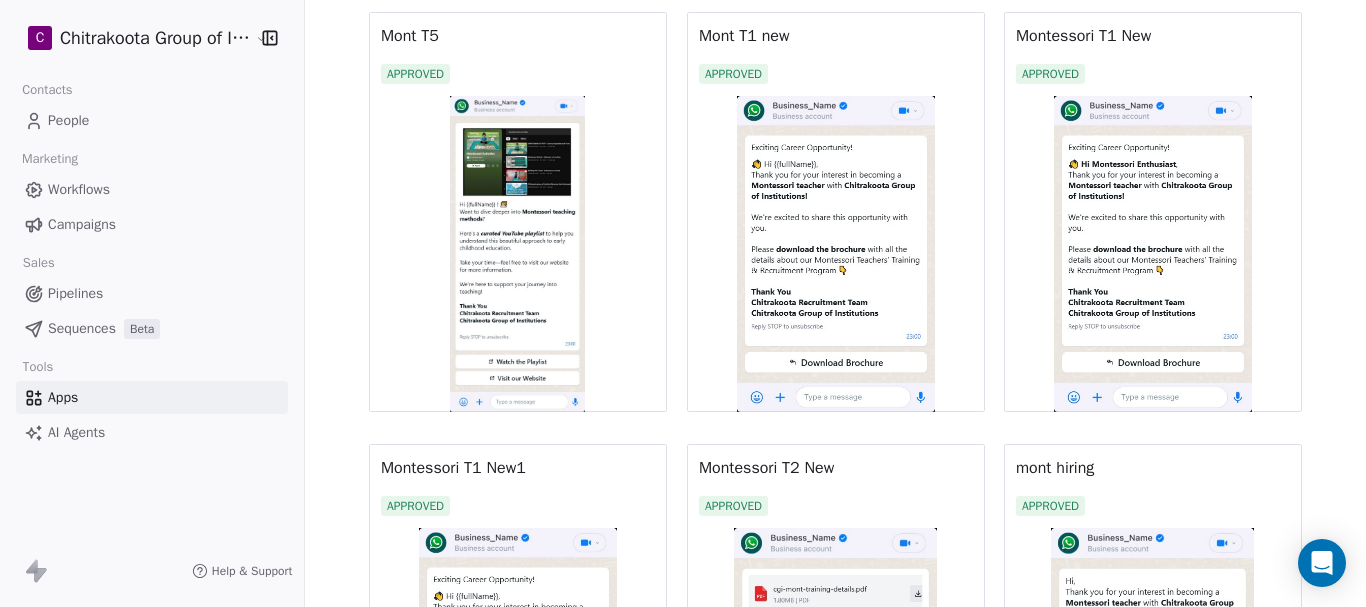 click at bounding box center (1153, 254) 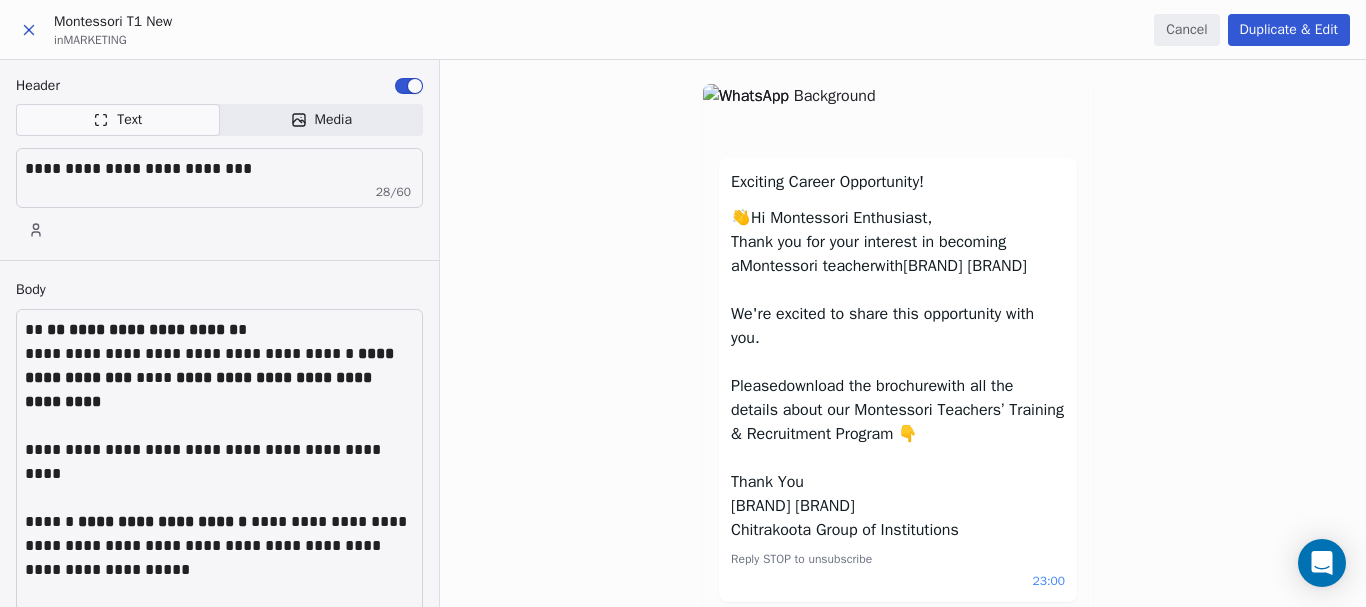 scroll, scrollTop: 0, scrollLeft: 0, axis: both 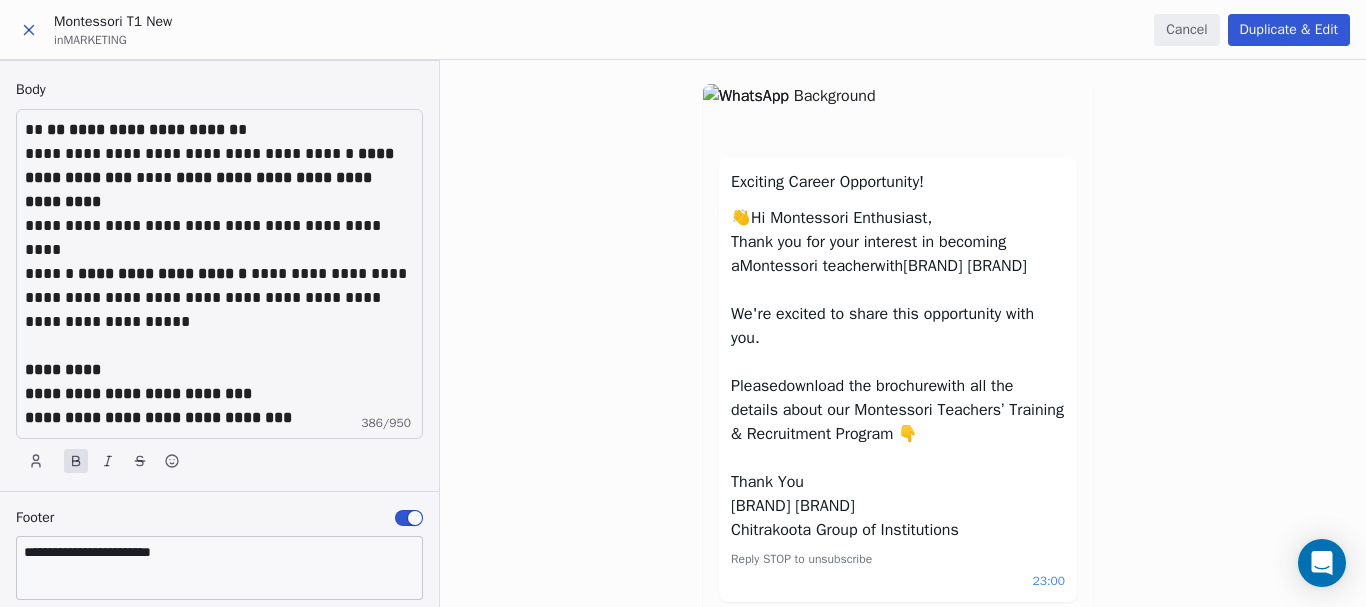 click 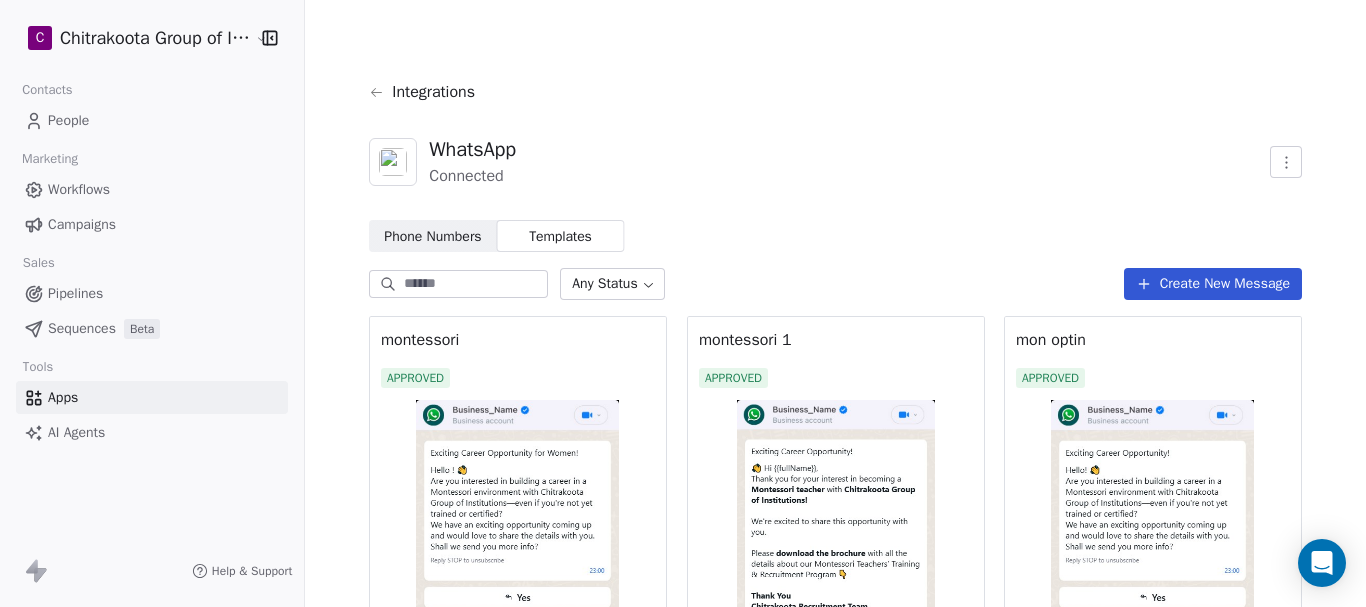 click on "People" at bounding box center [68, 120] 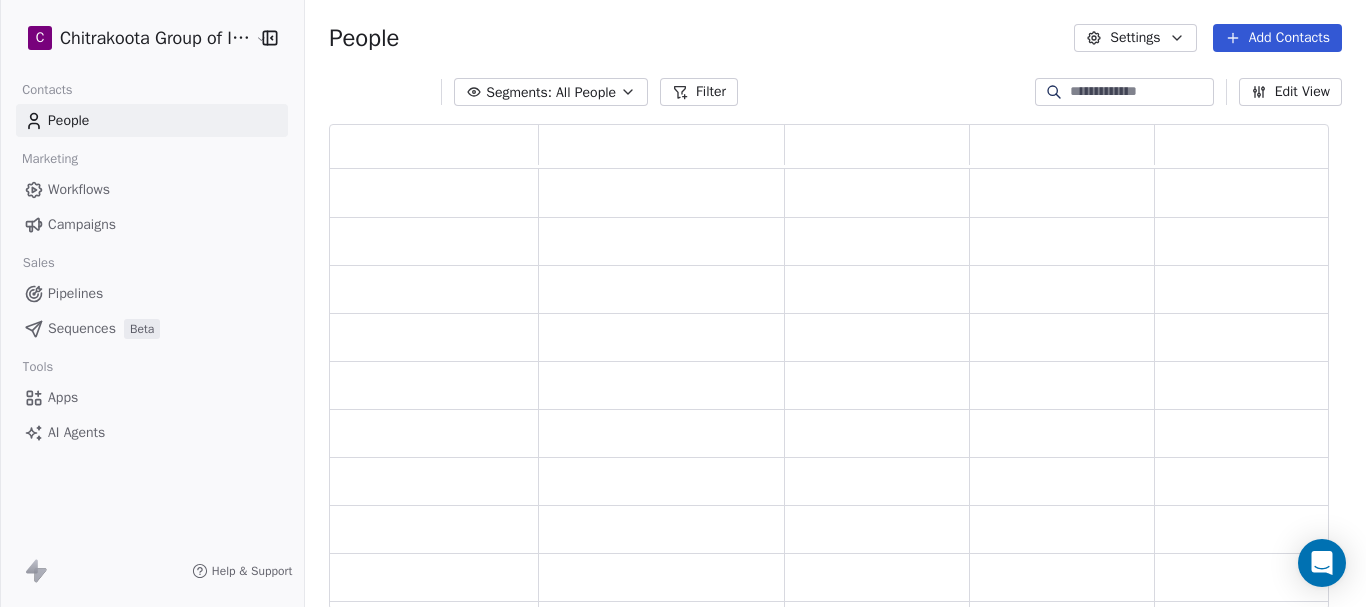 scroll, scrollTop: 16, scrollLeft: 16, axis: both 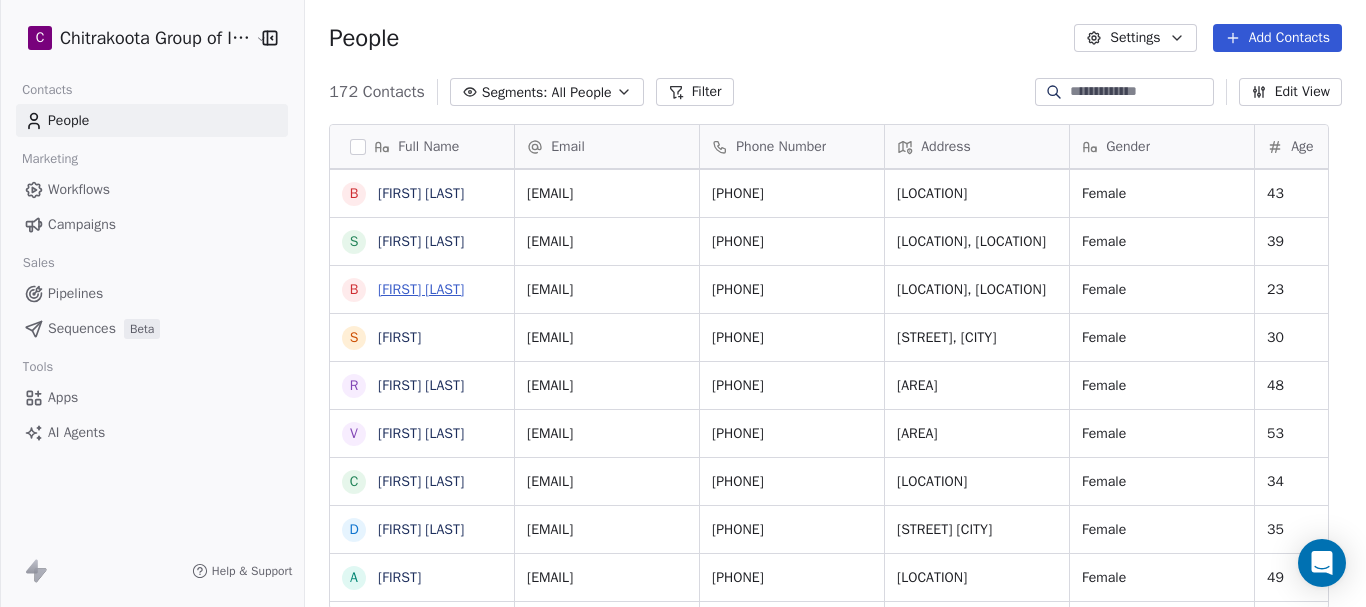 click on "[FIRST] [LAST]" at bounding box center (421, 289) 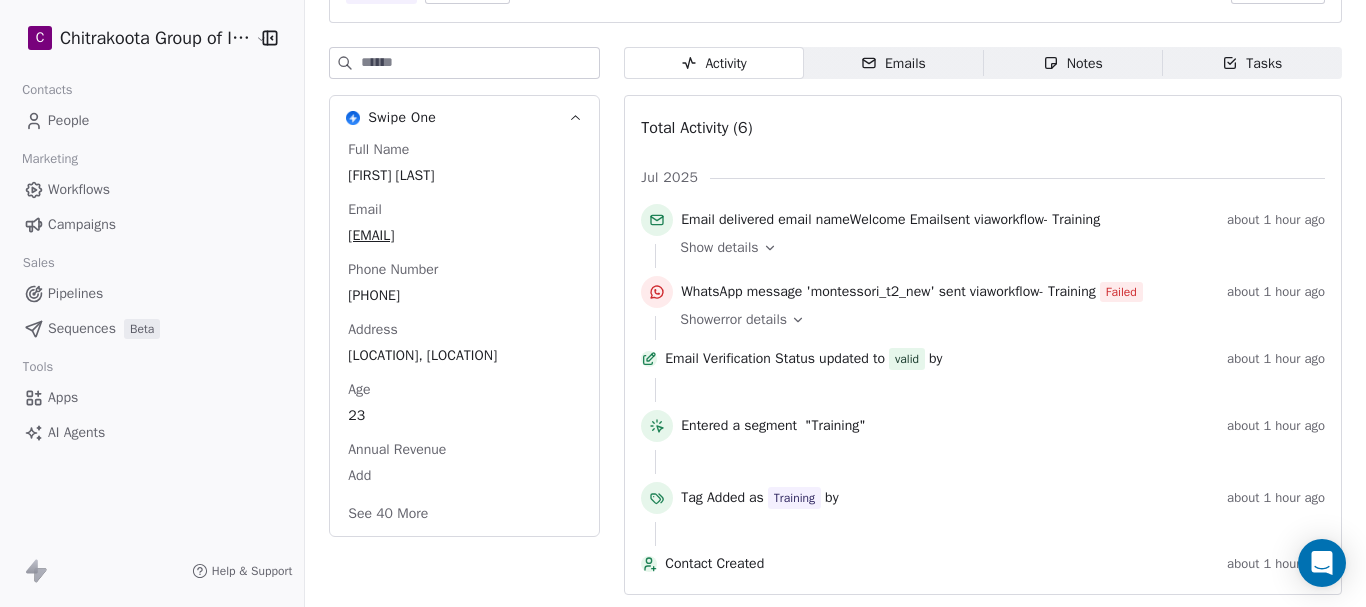 scroll, scrollTop: 221, scrollLeft: 0, axis: vertical 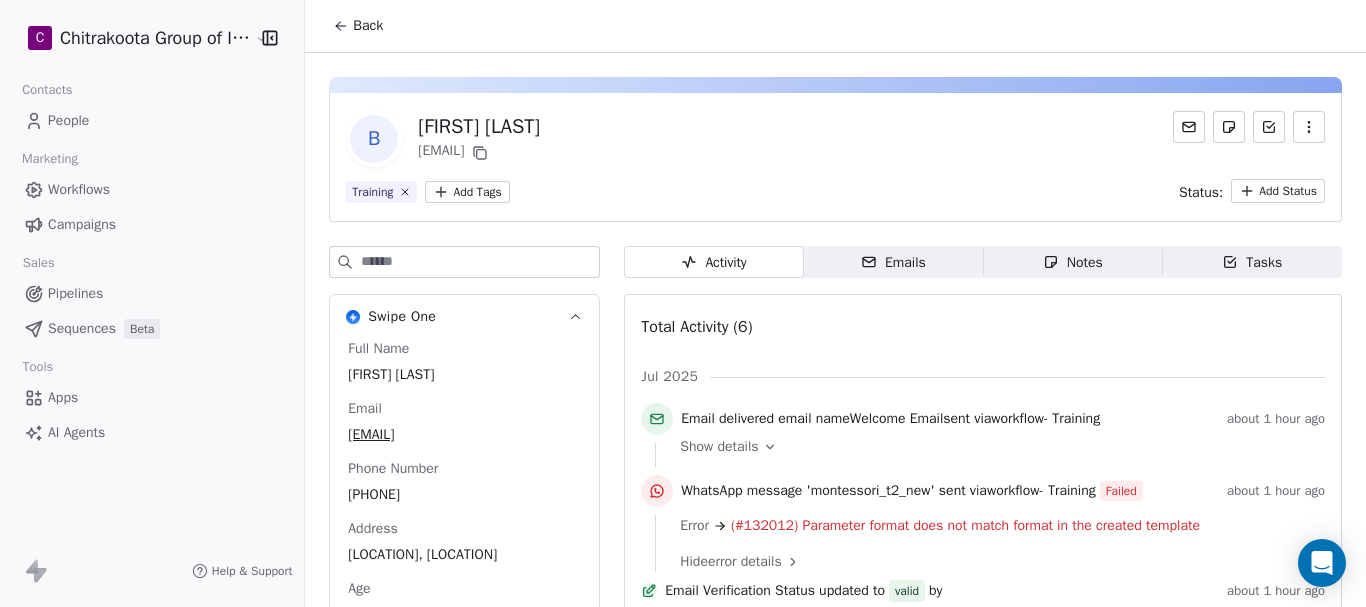 click on "Back" at bounding box center (358, 26) 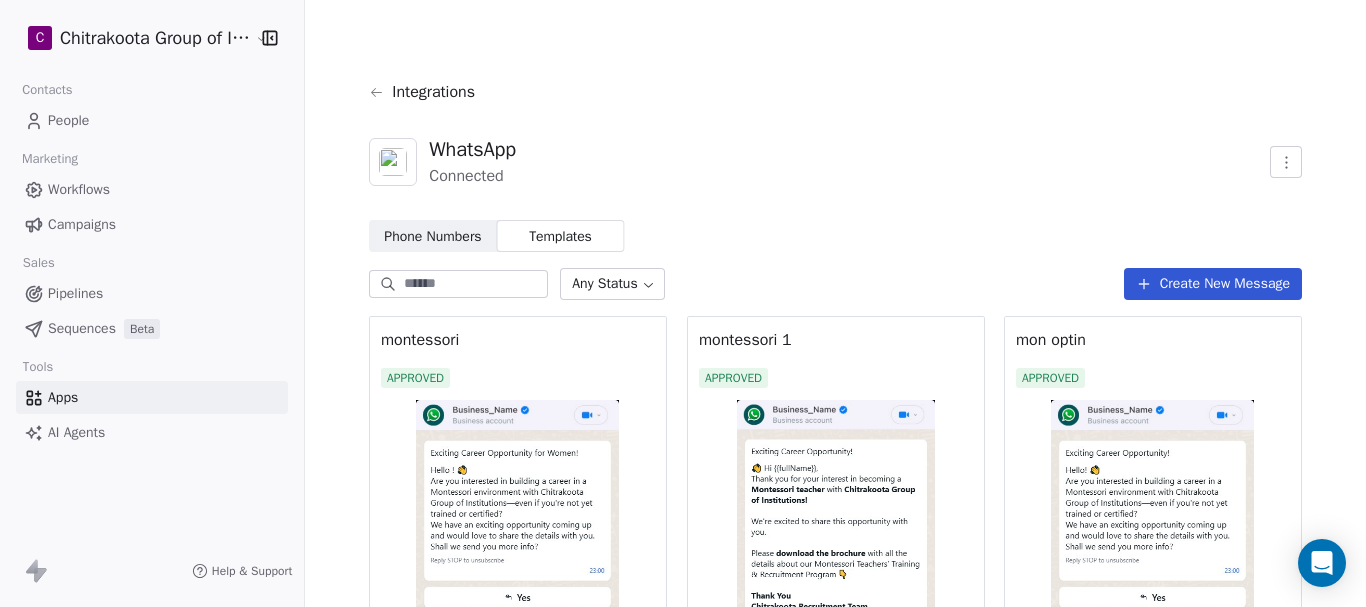 scroll, scrollTop: 0, scrollLeft: 0, axis: both 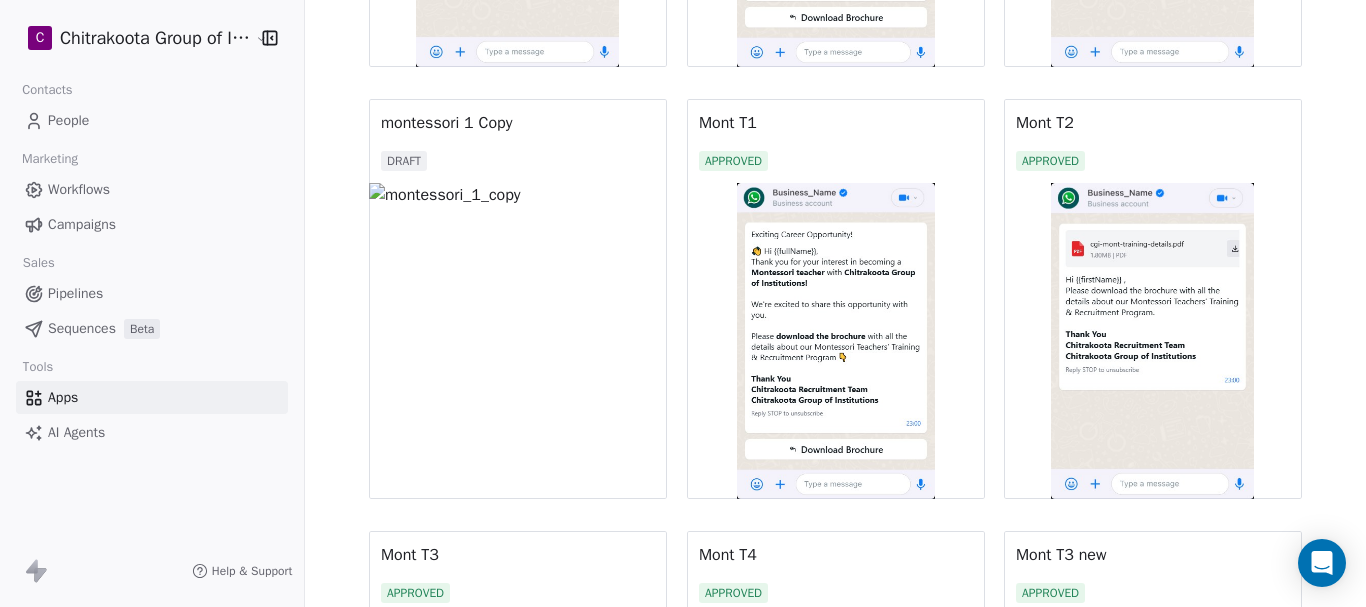 click at bounding box center (1153, 341) 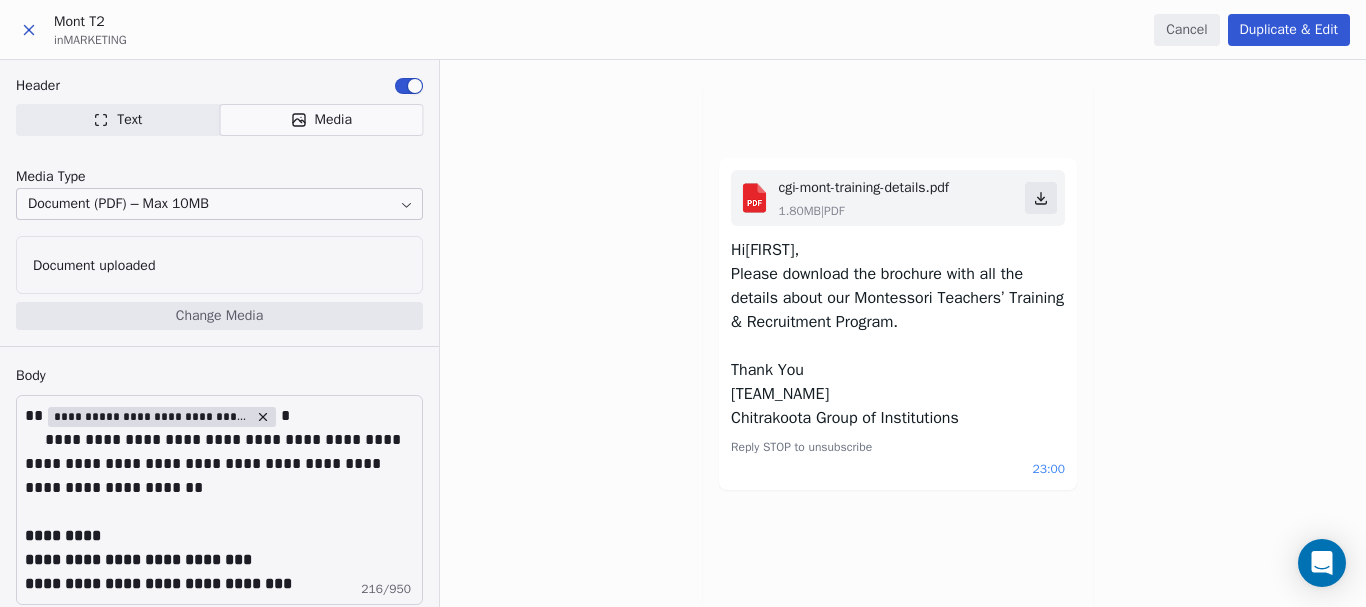 scroll, scrollTop: 0, scrollLeft: 0, axis: both 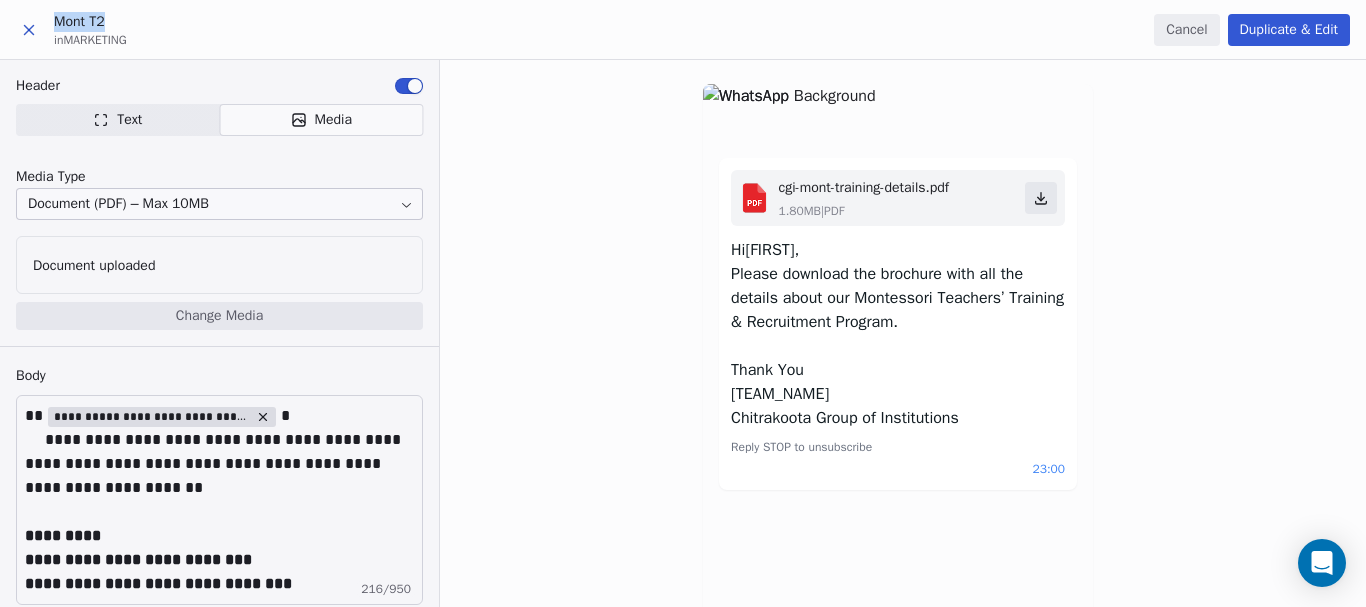 drag, startPoint x: 53, startPoint y: 19, endPoint x: 106, endPoint y: 19, distance: 53 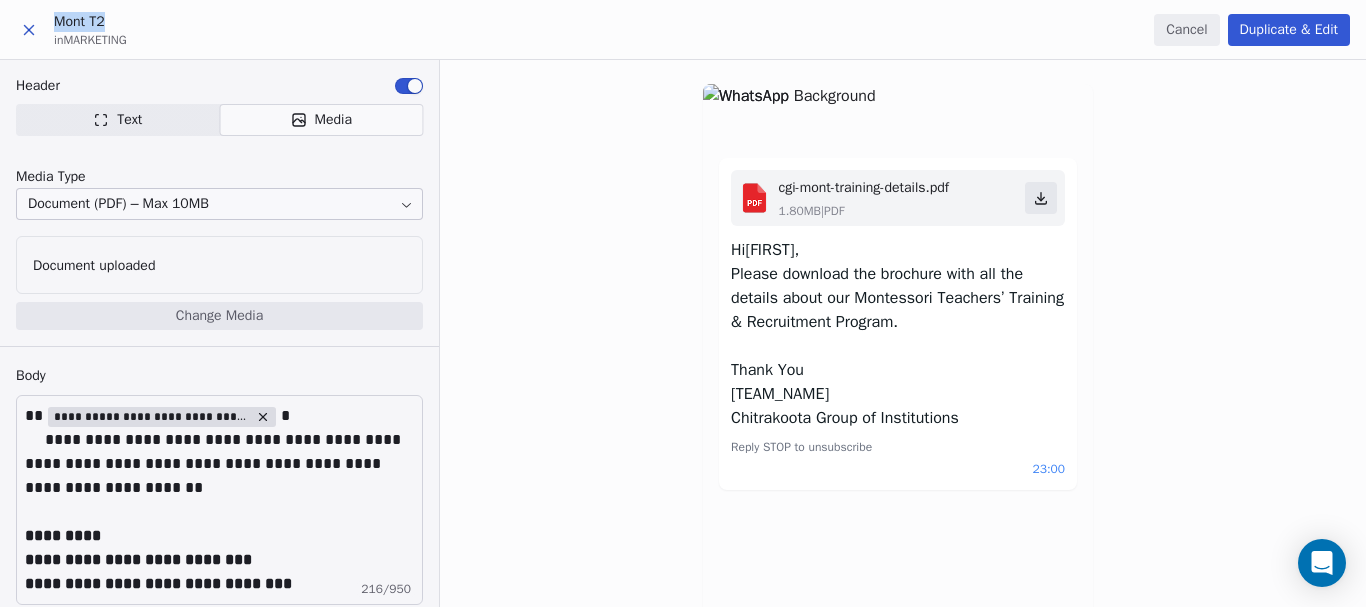 click on "Mont T2 in  MARKETING" at bounding box center (71, 30) 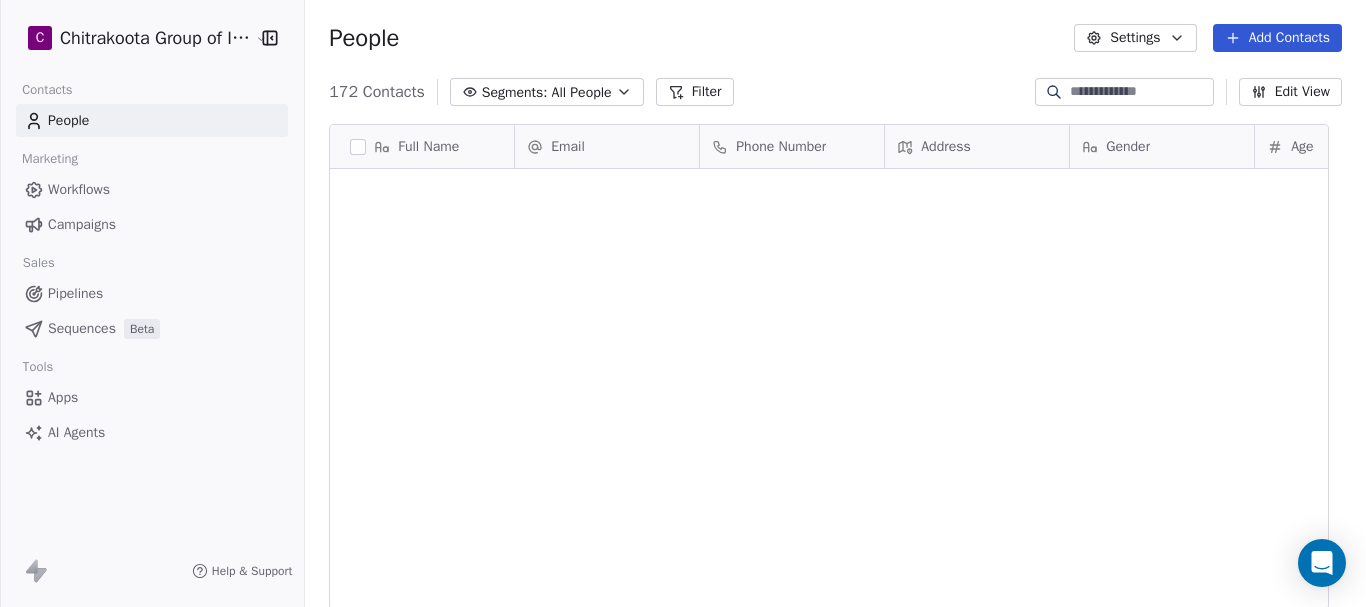 scroll, scrollTop: 0, scrollLeft: 0, axis: both 